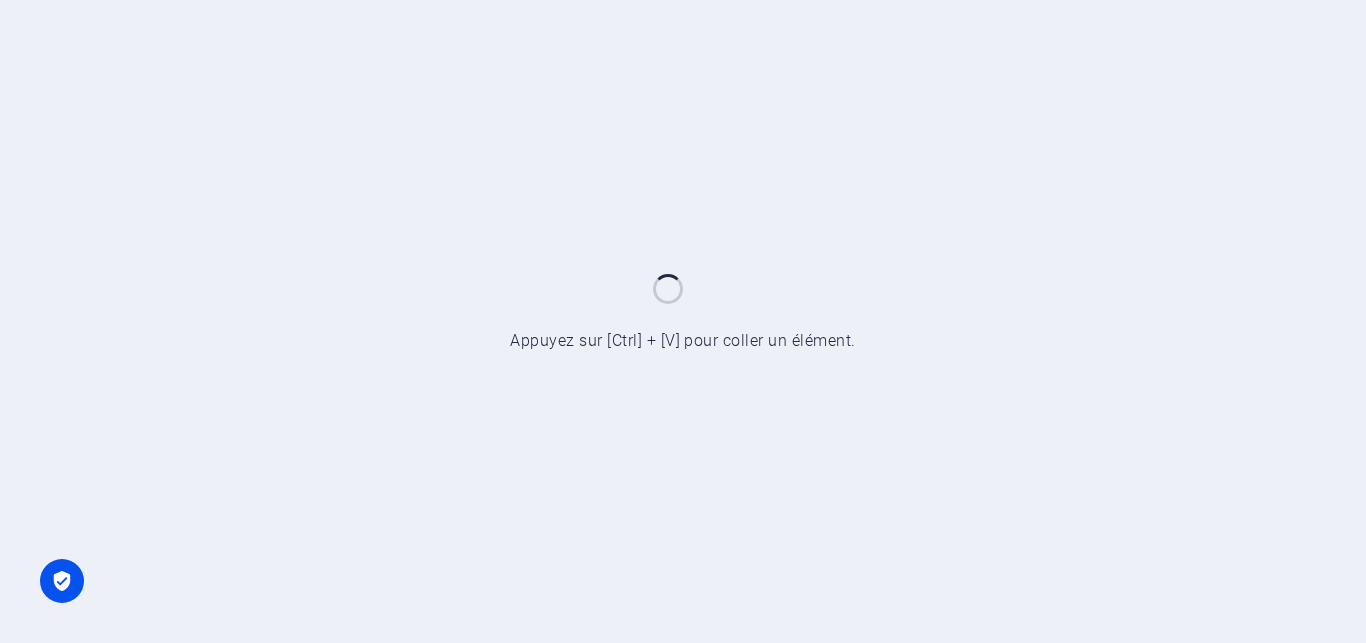 scroll, scrollTop: 0, scrollLeft: 0, axis: both 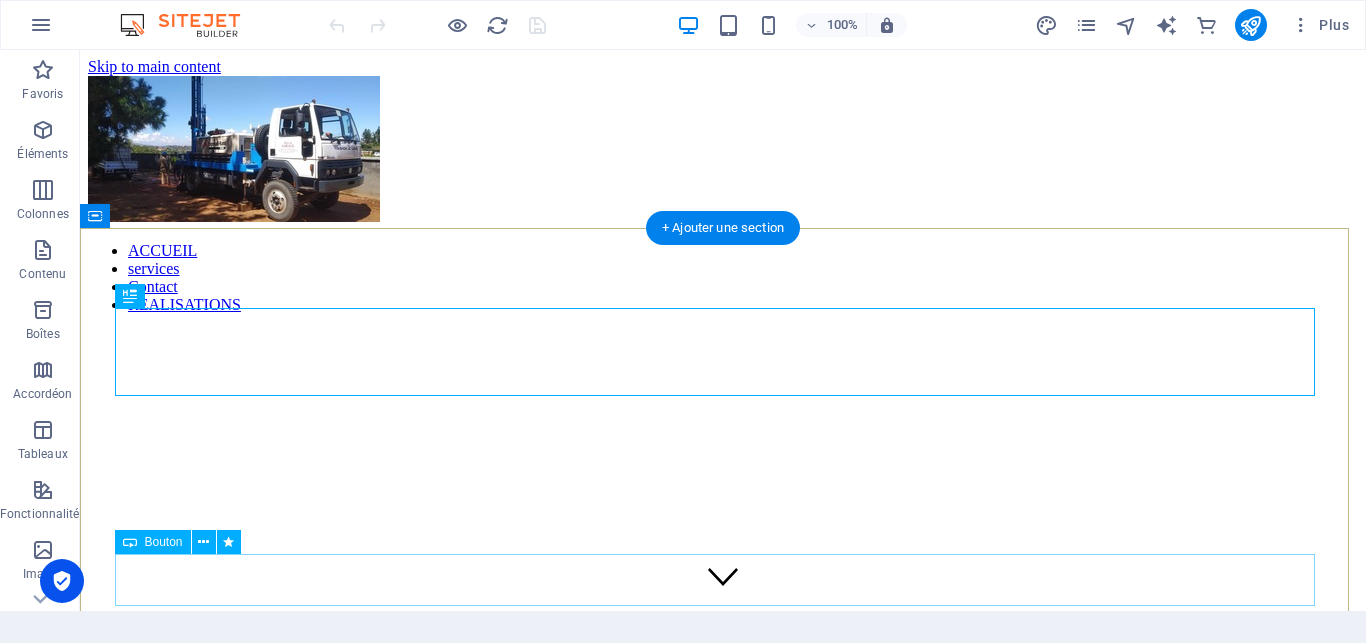 click on "VISITEZ" at bounding box center [723, 1207] 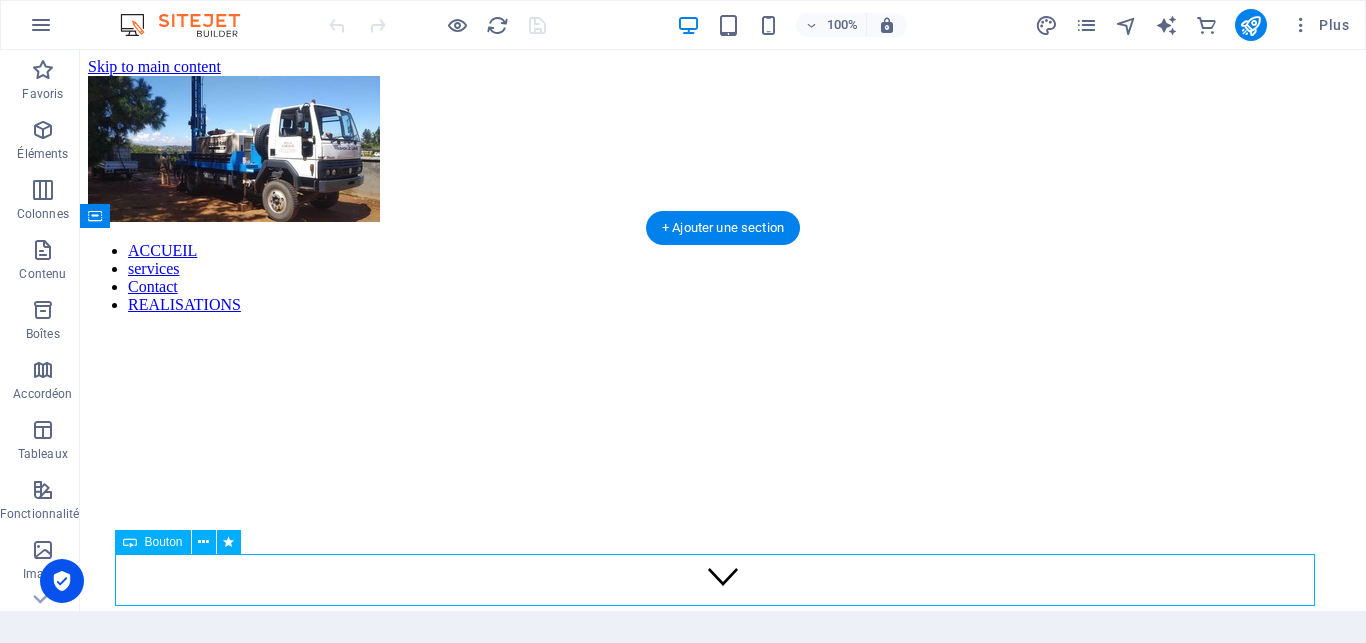 click on "VISITEZ" at bounding box center (723, 1207) 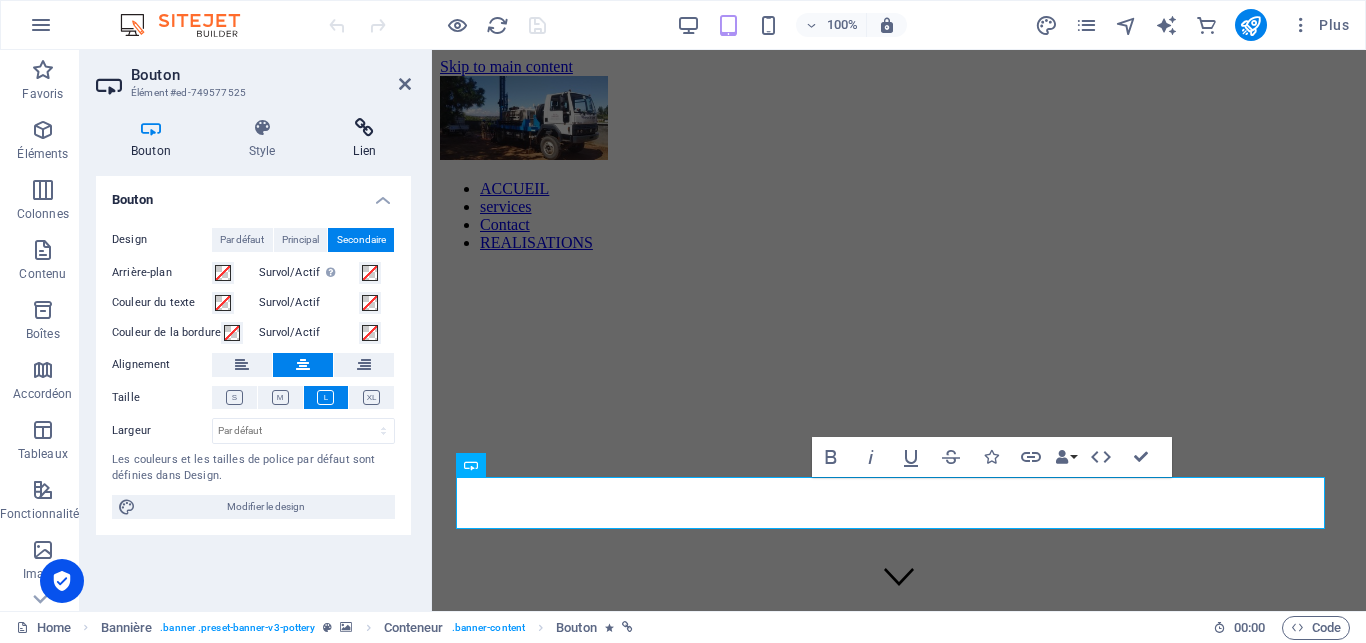click at bounding box center (364, 128) 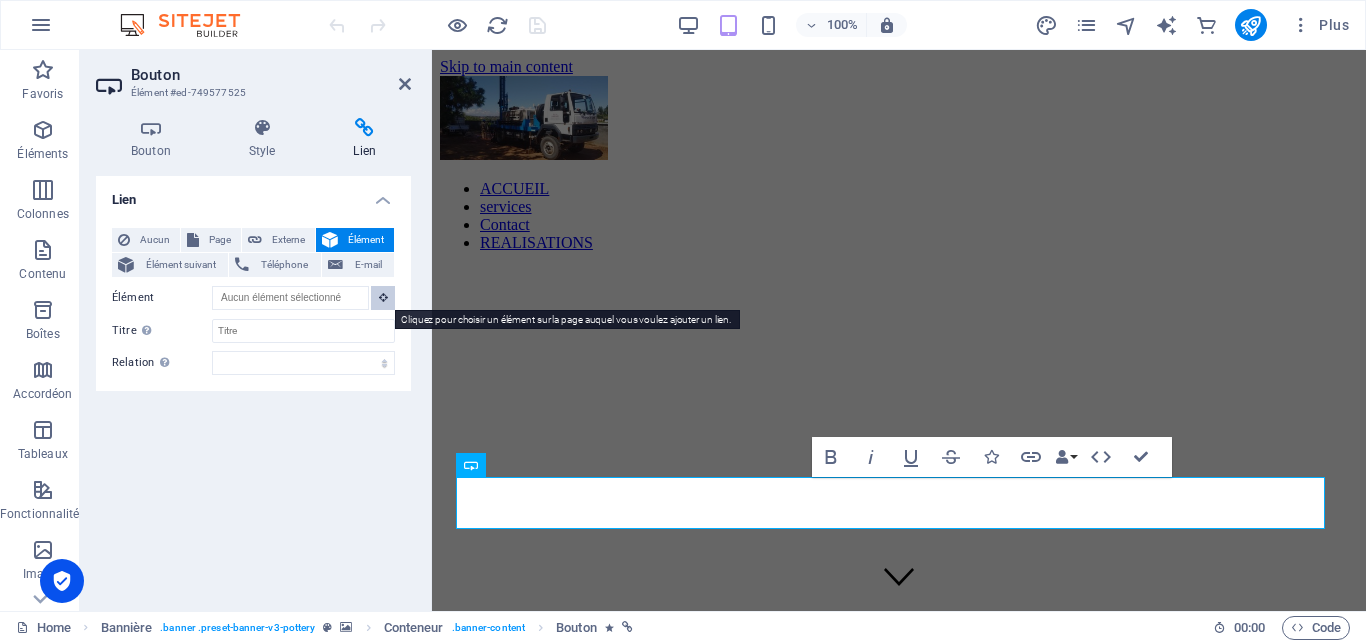 click at bounding box center (383, 297) 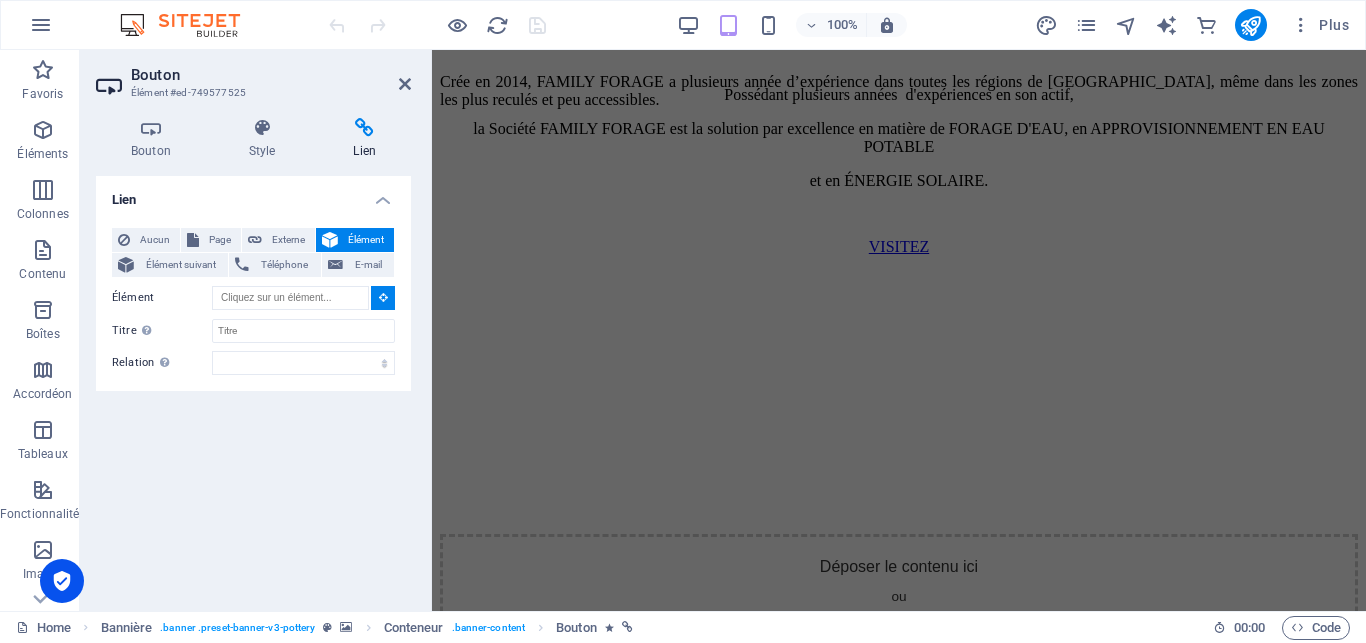 scroll, scrollTop: 952, scrollLeft: 0, axis: vertical 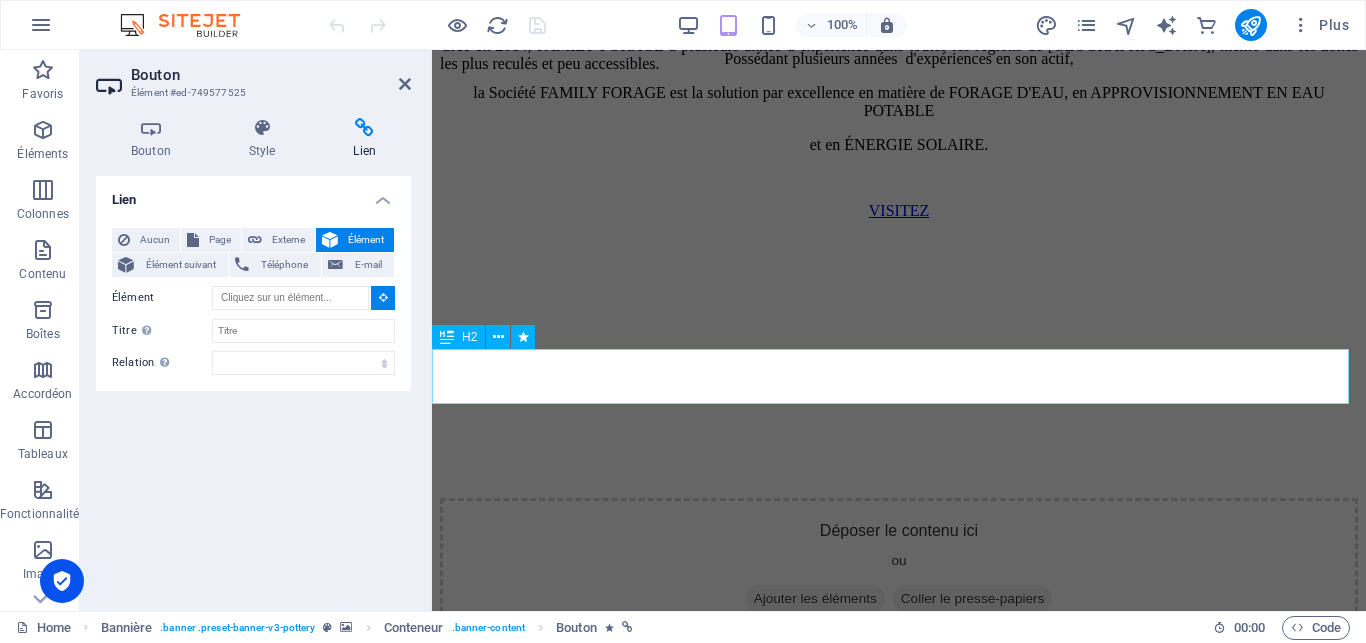 click on "REJOIGNEZ-NOUS" at bounding box center [899, 673] 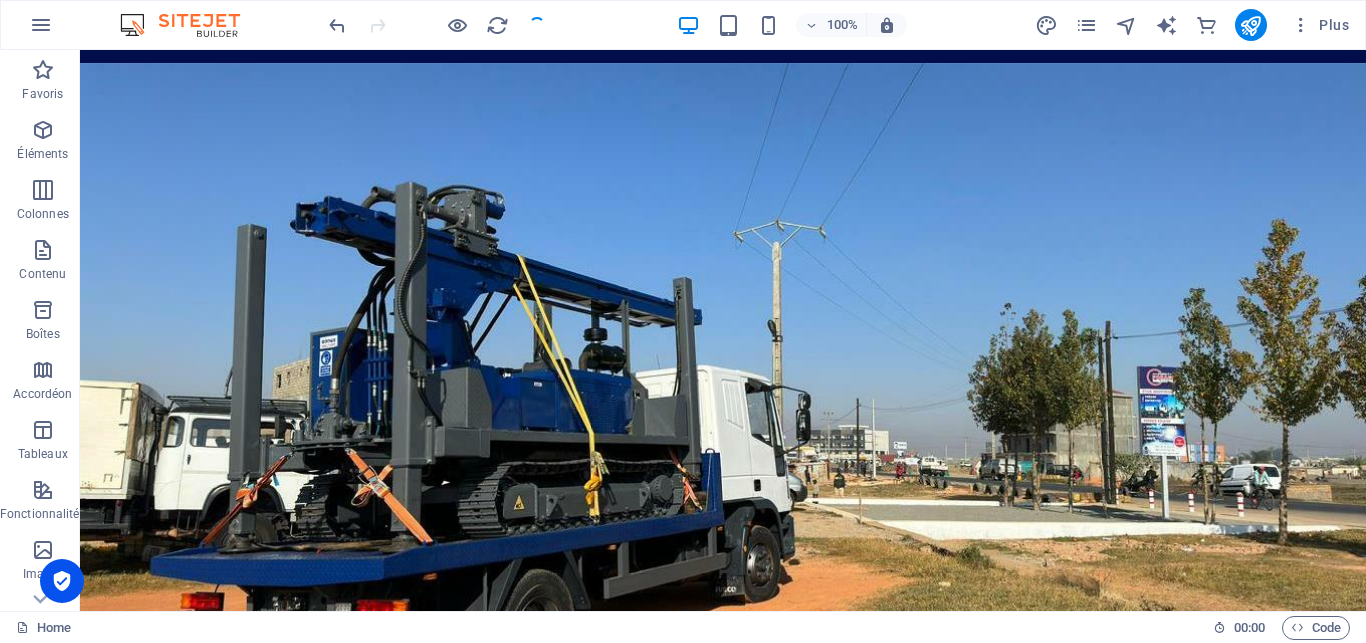 scroll, scrollTop: 216, scrollLeft: 0, axis: vertical 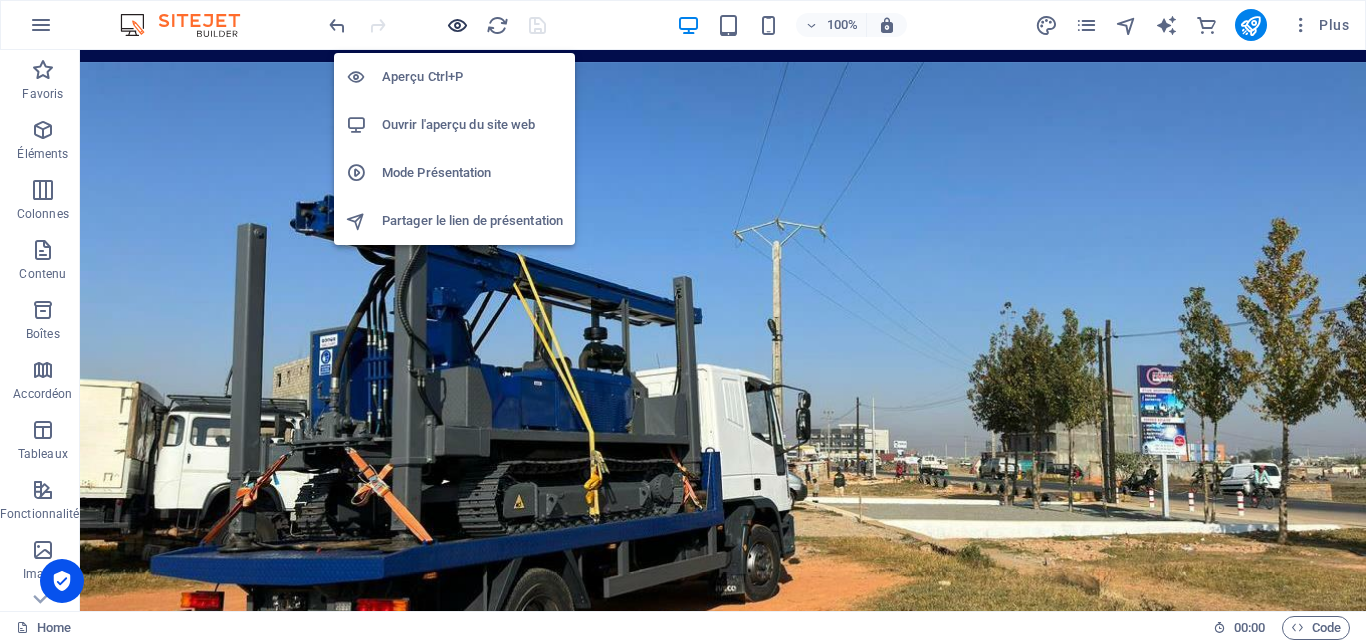 click at bounding box center [457, 25] 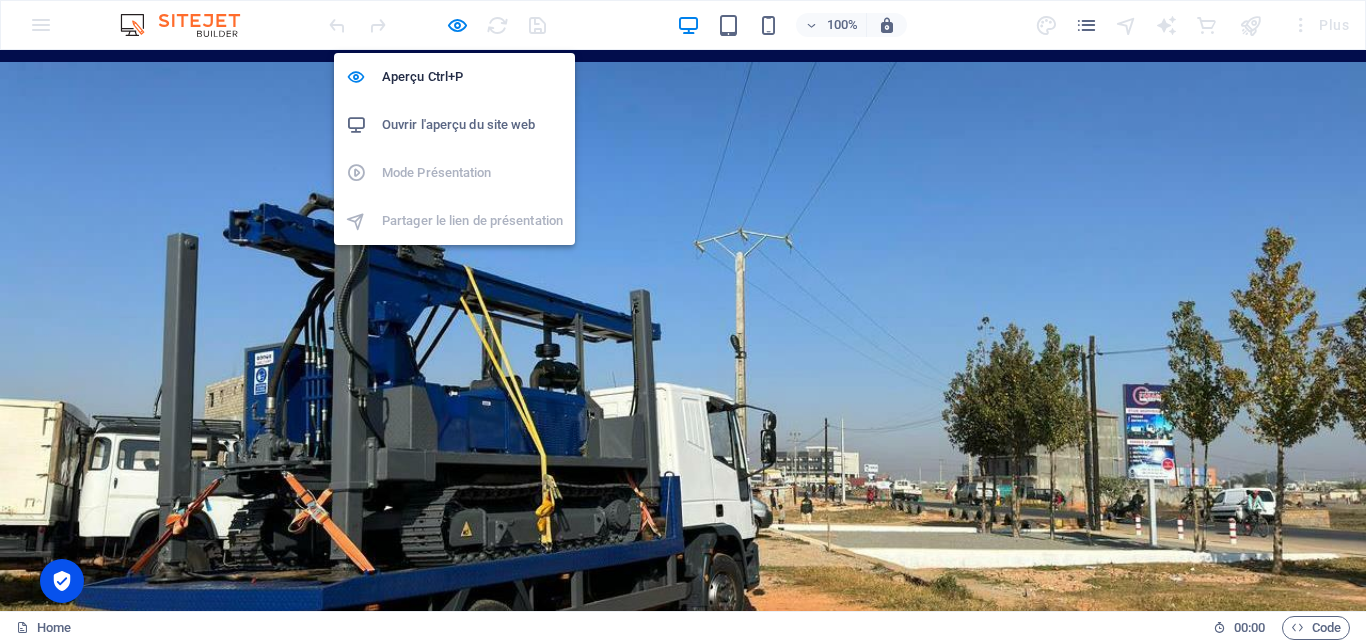 drag, startPoint x: 430, startPoint y: 72, endPoint x: 426, endPoint y: 110, distance: 38.209946 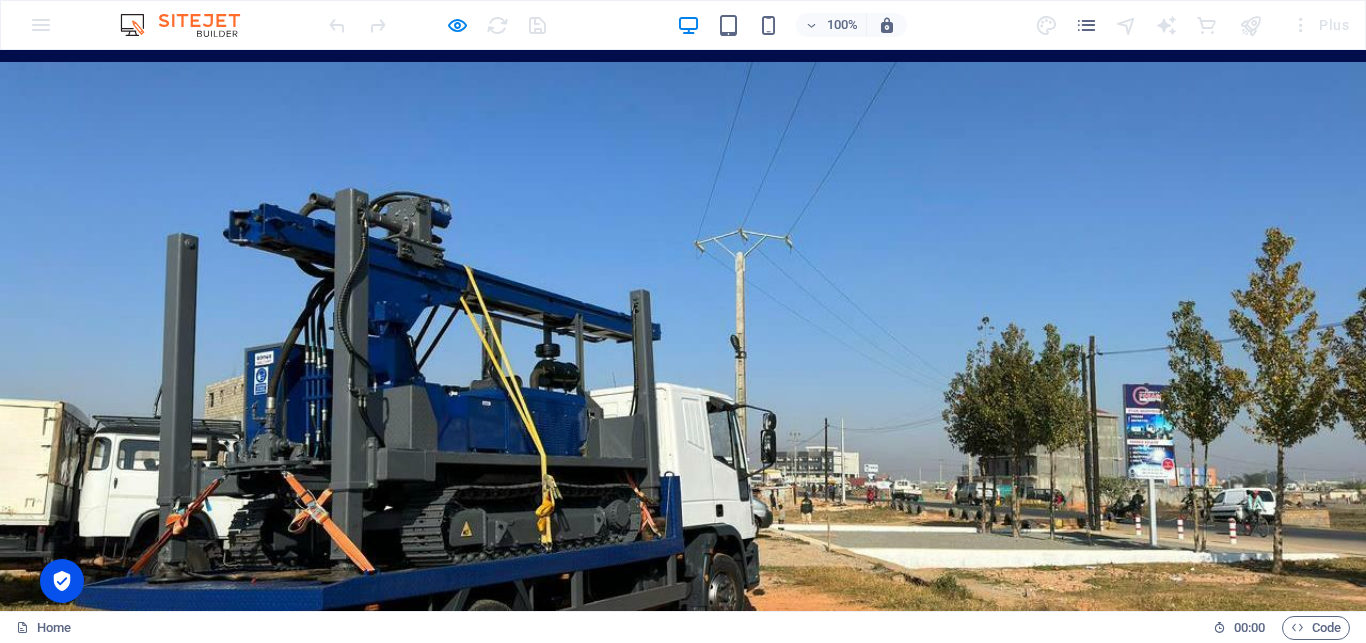 scroll, scrollTop: 0, scrollLeft: 0, axis: both 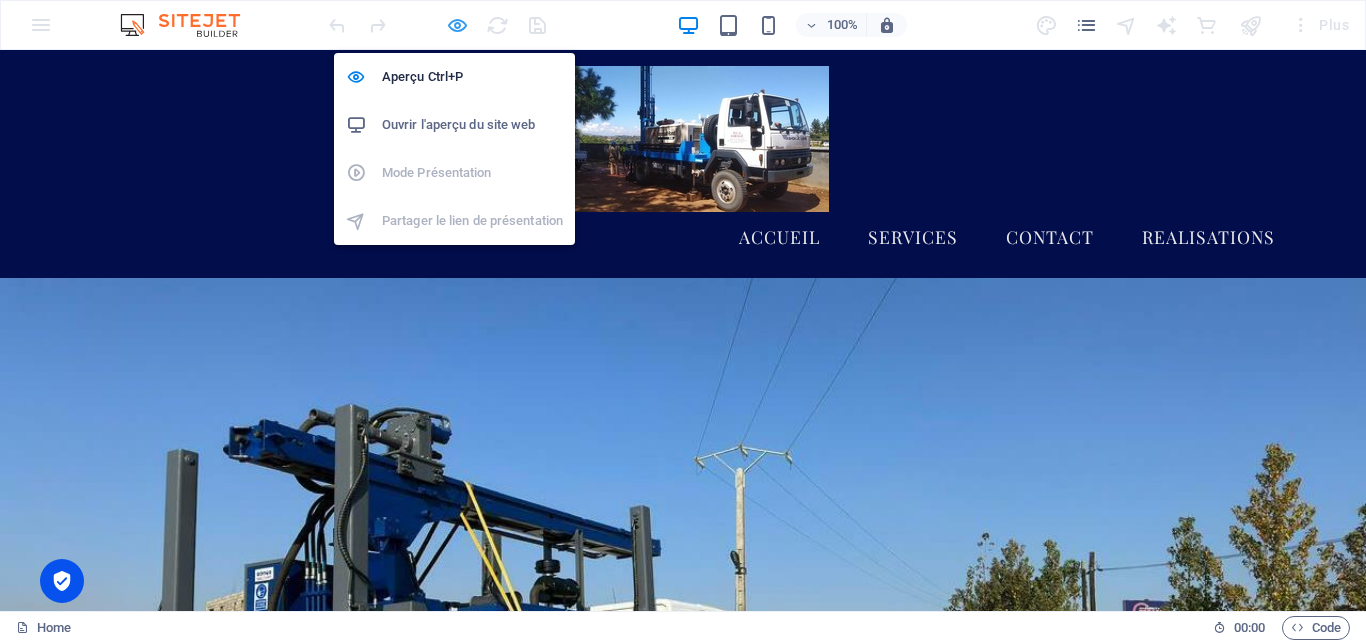 click at bounding box center (457, 25) 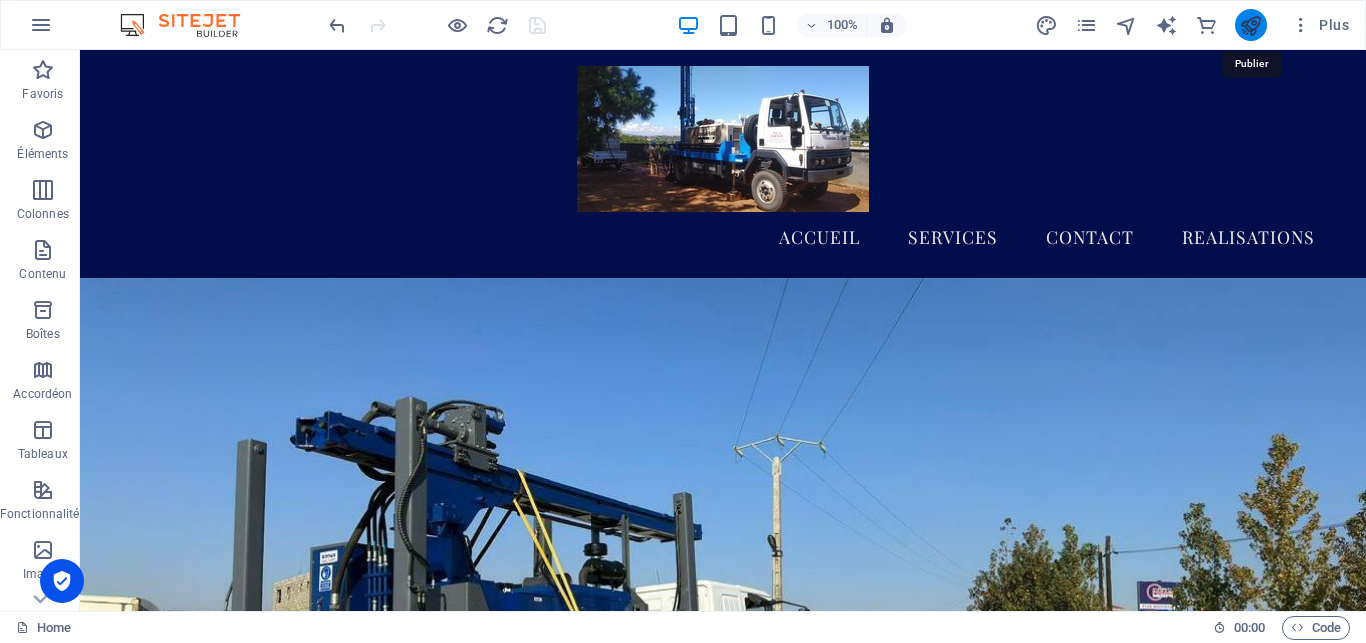 click at bounding box center (1250, 25) 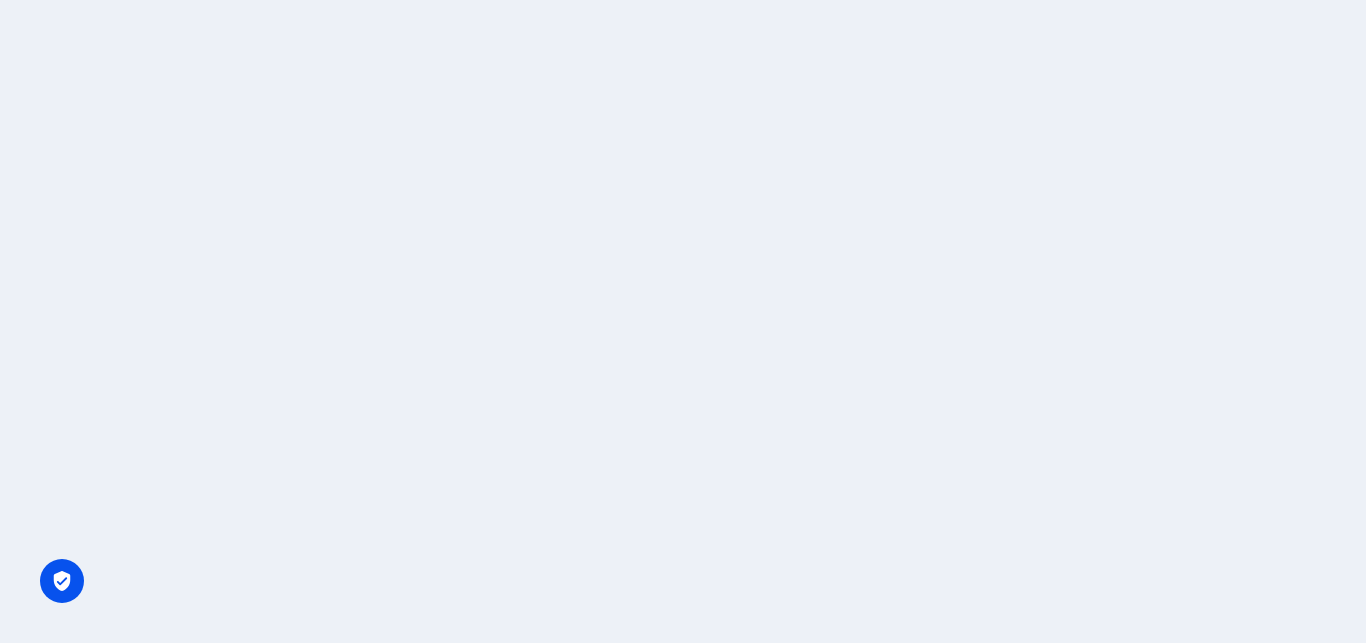 scroll, scrollTop: 0, scrollLeft: 0, axis: both 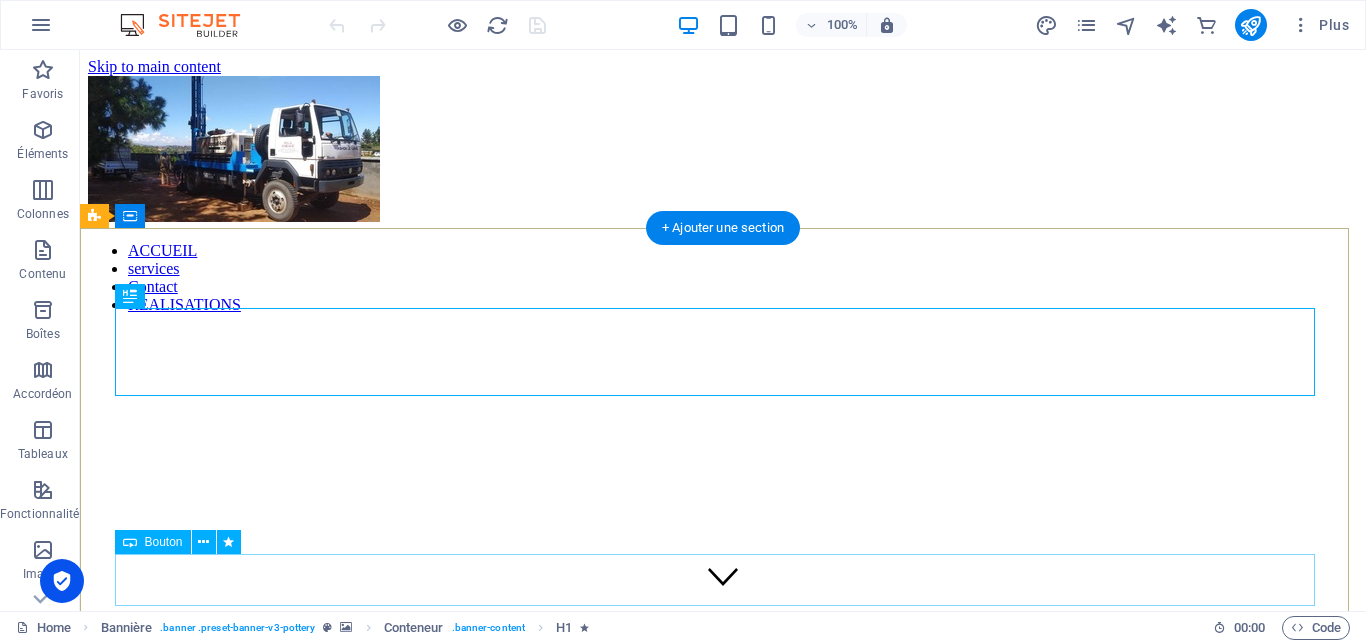 click on "VISITEZ" at bounding box center [723, 1207] 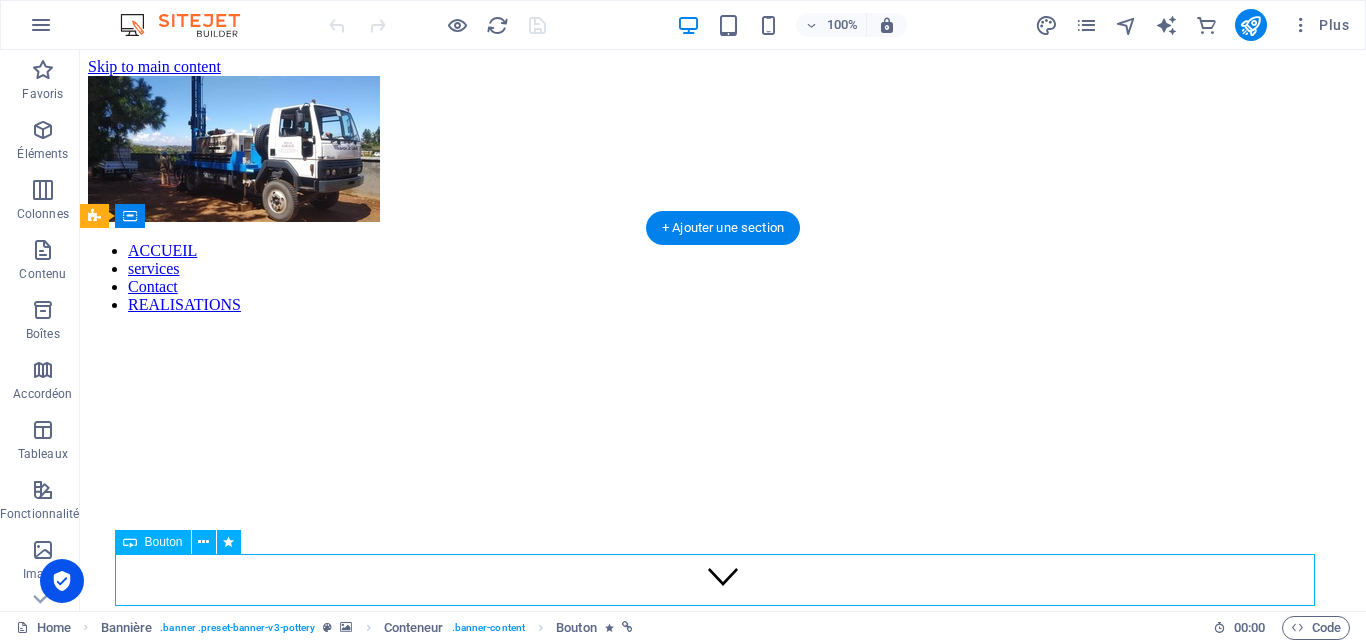 click on "VISITEZ" at bounding box center [723, 1207] 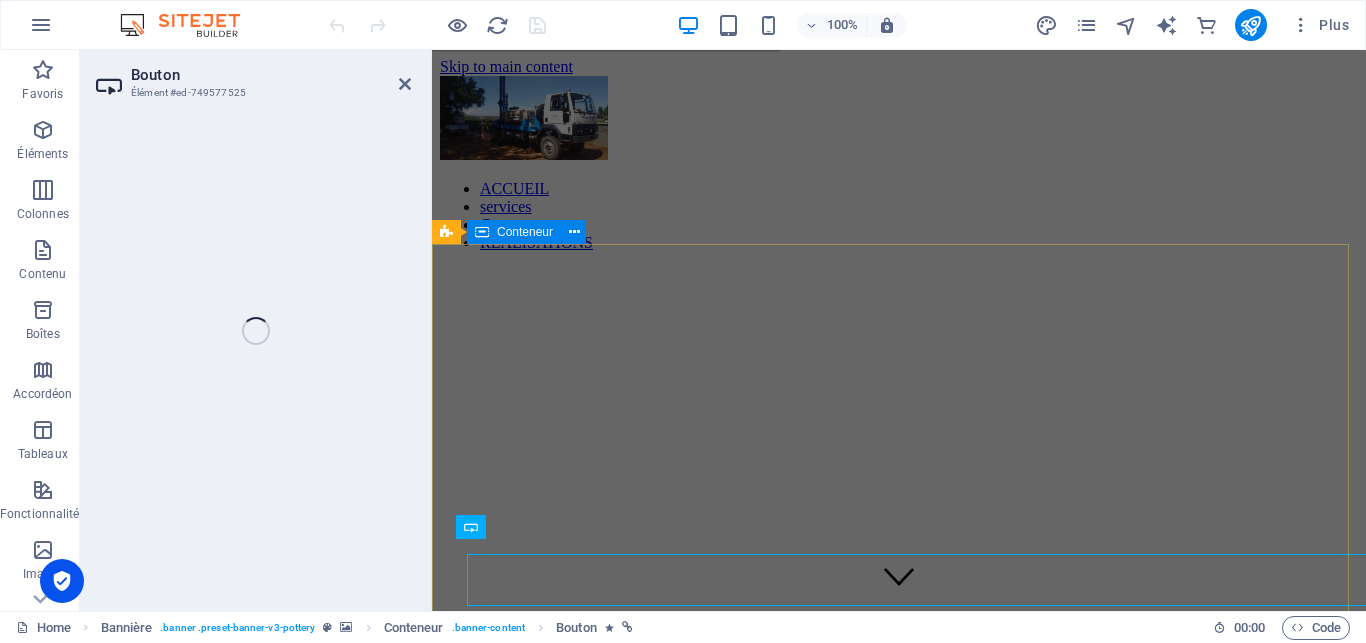 click on "FAMILY FORAGE ​ P ossédant plusieurs années  d'expériences en son actif, la Société FAMILY FORAGE est la solution par excellence en matière de FORAGE D'EAU, en APPROVISIONNEMENT EN EAU POTABLE  et en ÉNERGIE SOLAIRE. VISITEZ" at bounding box center (899, 1027) 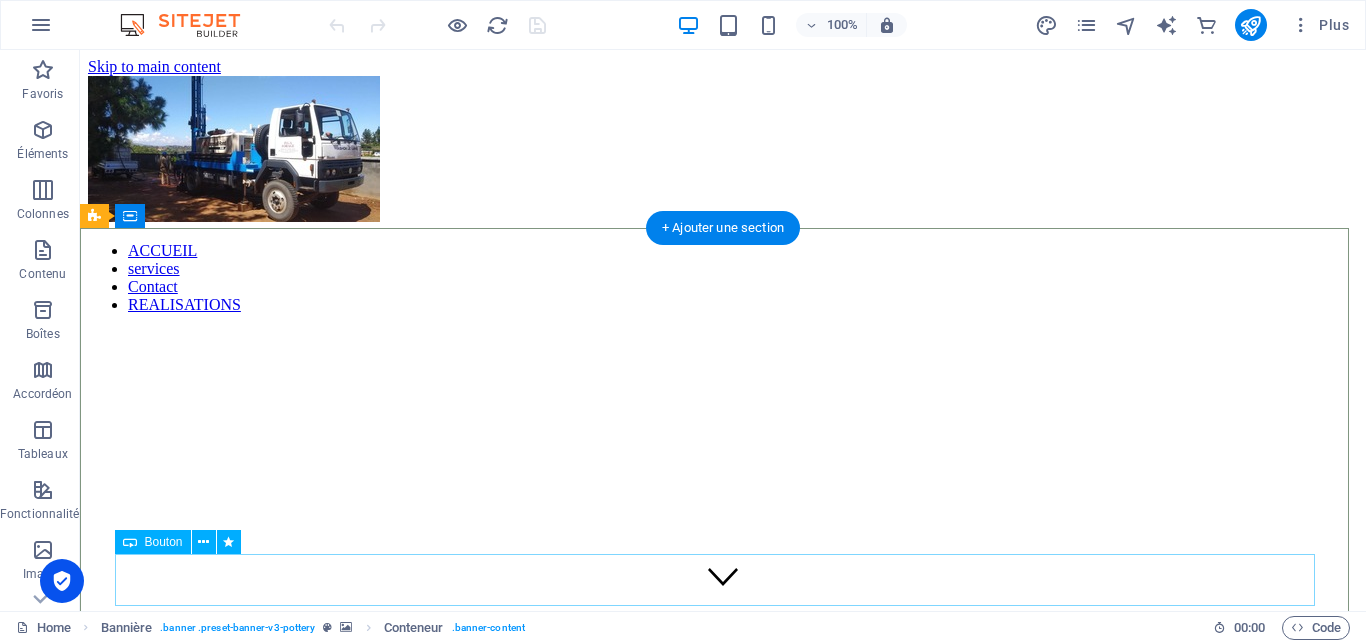 click on "VISITEZ" at bounding box center [723, 1207] 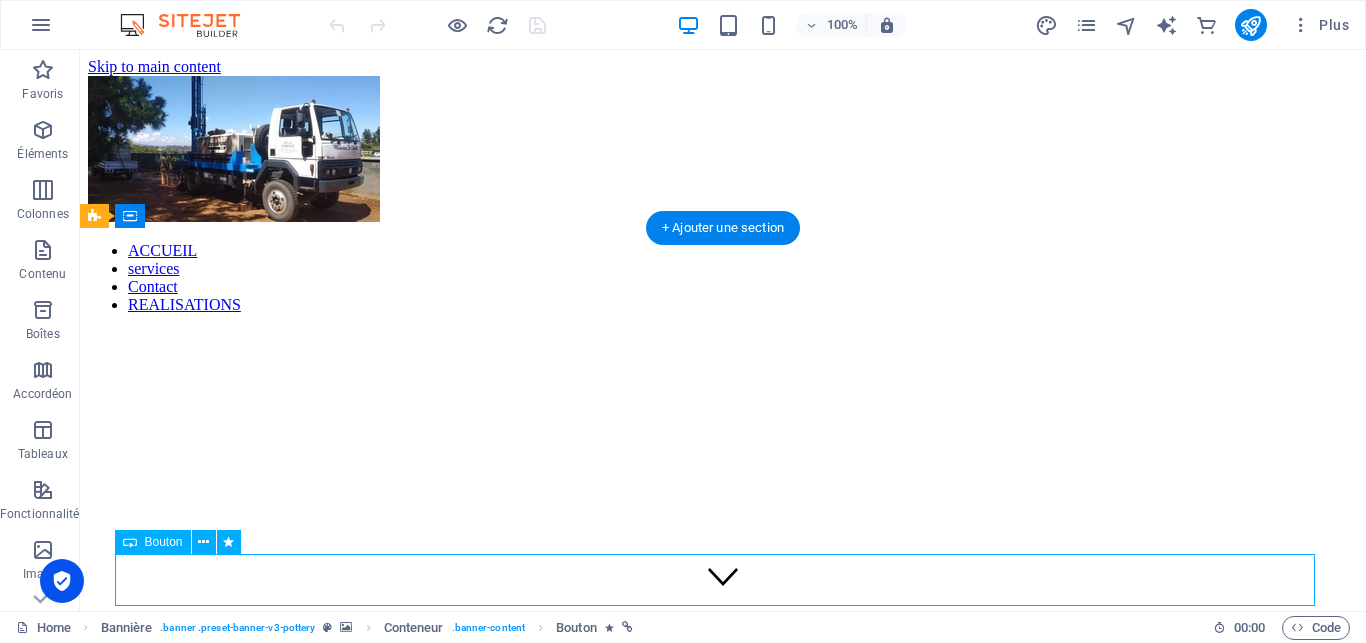 click on "VISITEZ" at bounding box center [723, 1207] 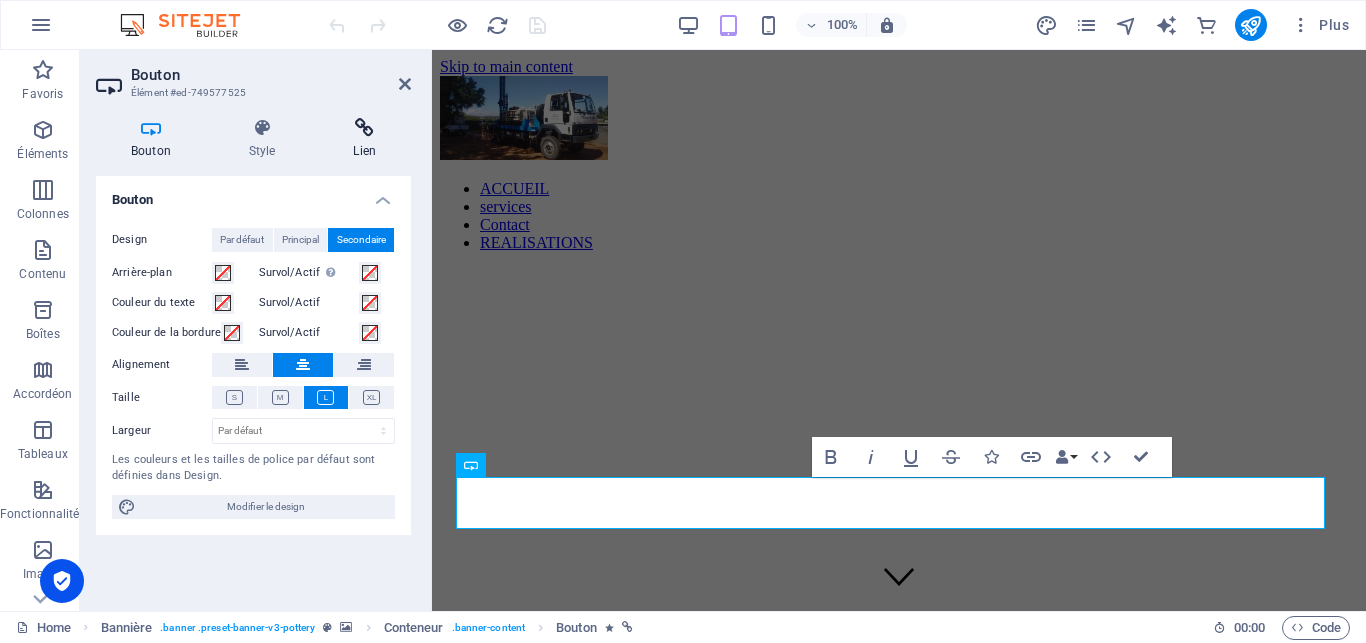 click at bounding box center [364, 128] 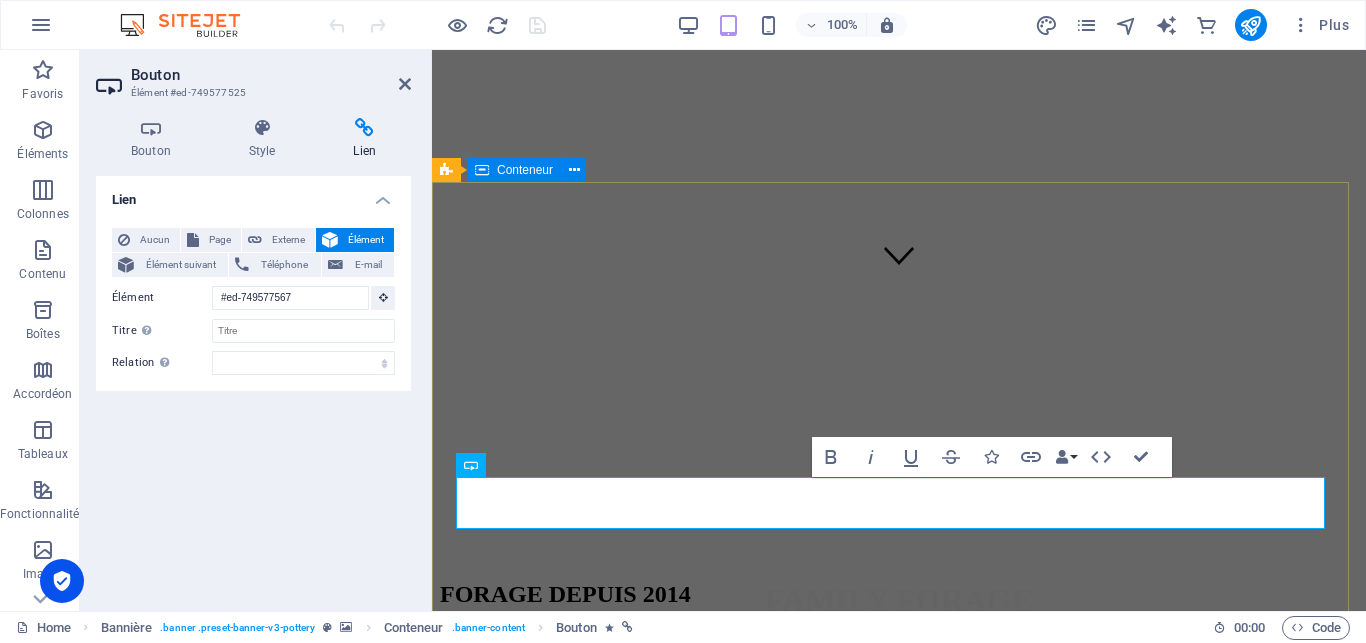 scroll, scrollTop: 0, scrollLeft: 0, axis: both 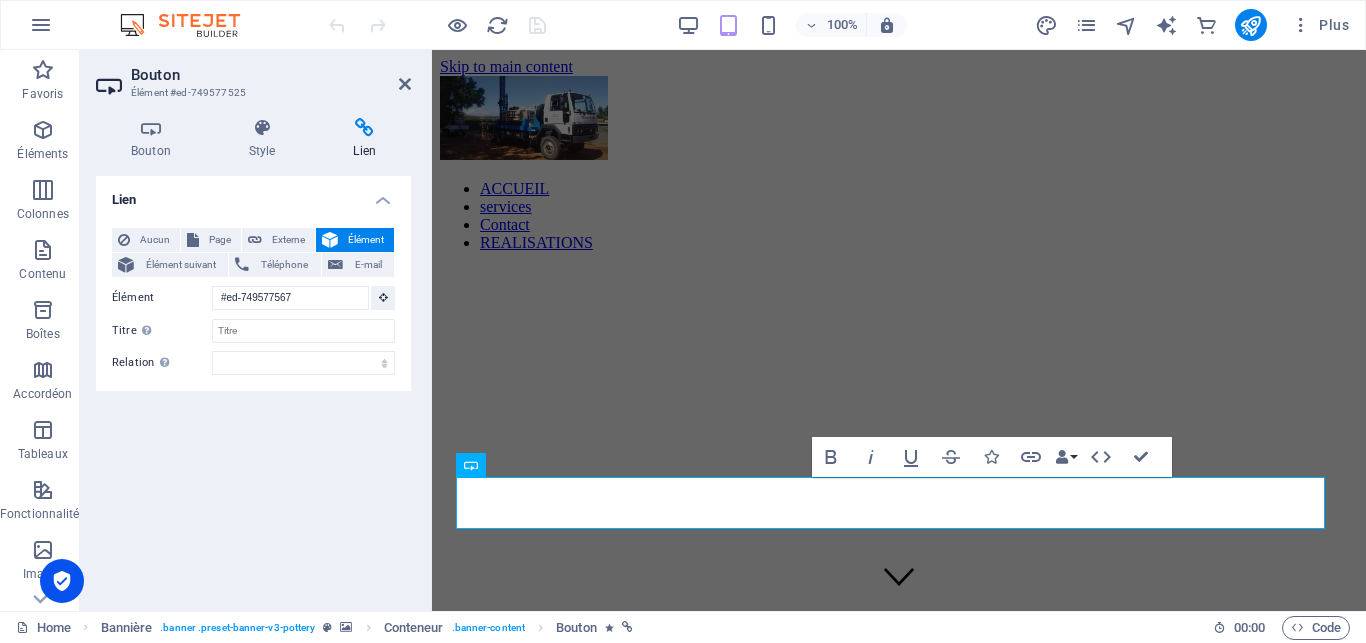 click at bounding box center (437, 25) 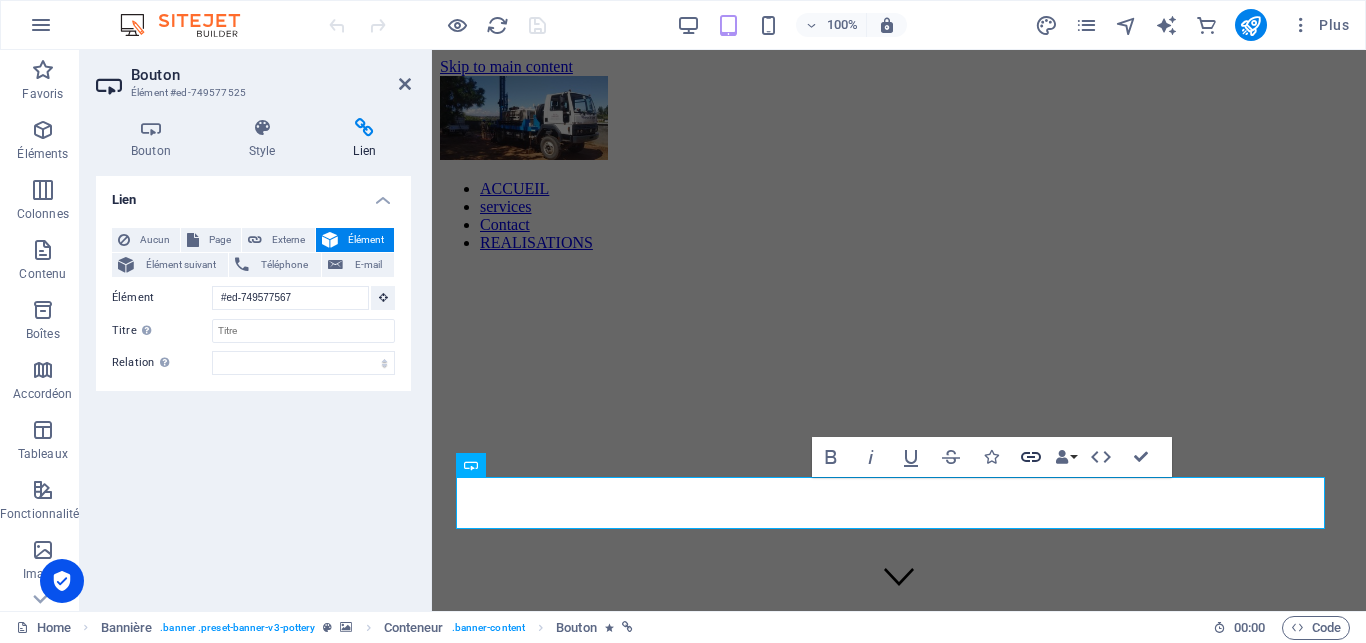 click 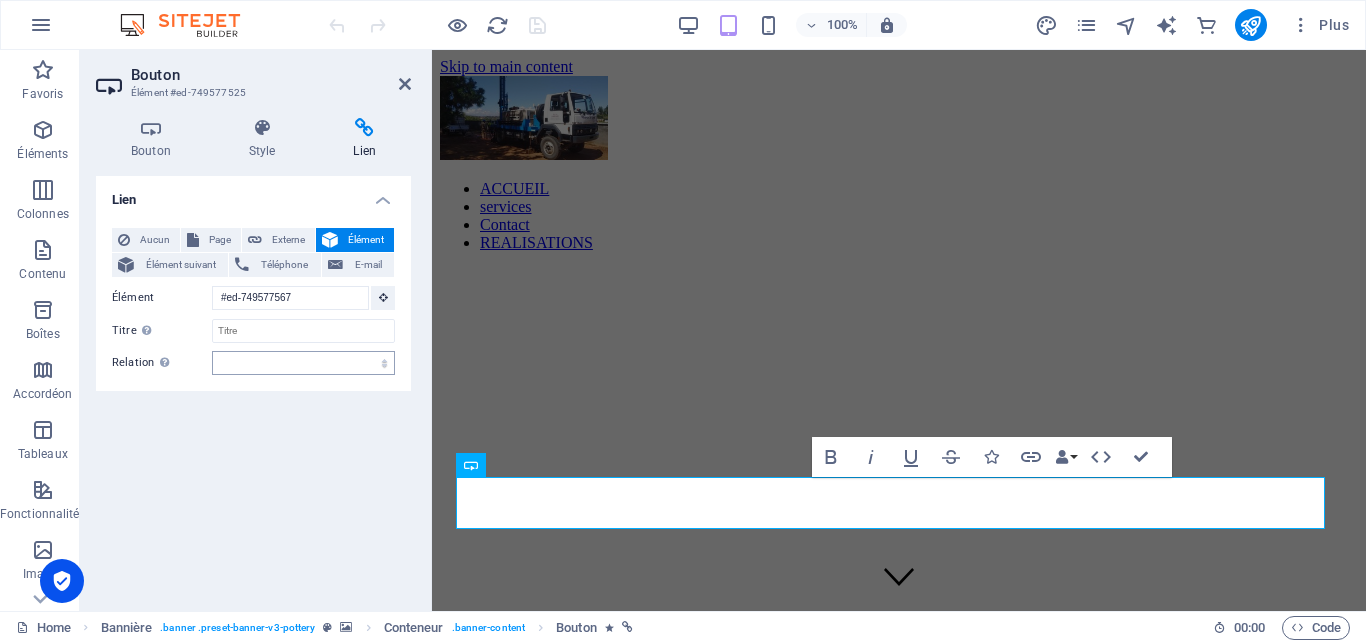 click on "Lien Aucun Page Externe Élément Élément suivant Téléphone E-mail Page Home Blog Subpage Legal Notice Privacy Élément #ed-749577567
URL Téléphone E-mail Cible du lien Nouvel onglet Même onglet Superposition Titre Description supplémentaire du lien. Celle-ci doit être différente du texte du lien. Le titre est souvent affiché comme Texte infobulle lorsque la souris passe sur l'élément. Laissez vide en cas de doute. Relation Définit la  relation entre ce lien et la cible du lien . Par exemple, la valeur "nofollow" indique aux moteurs de recherche de ne pas suivre le lien. Vous pouvez le laisser vide. alternate author bookmark external help license next nofollow noreferrer noopener prev search tag" at bounding box center [253, 385] 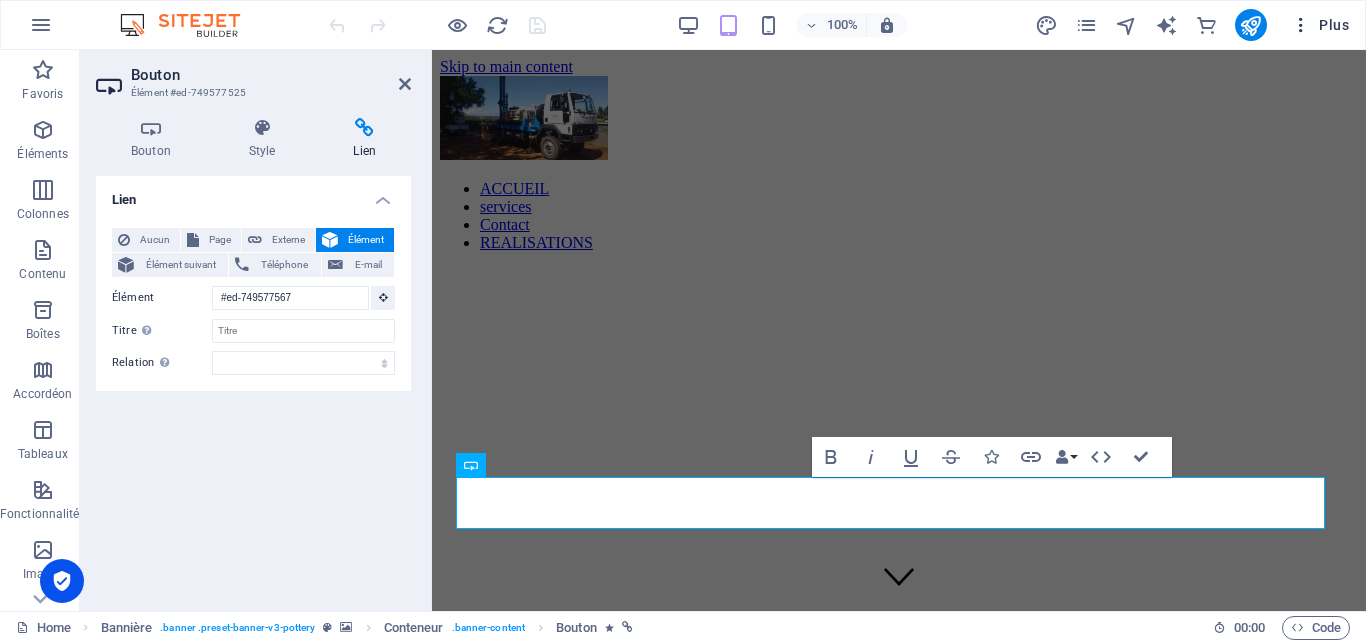 click on "Plus" at bounding box center (1320, 25) 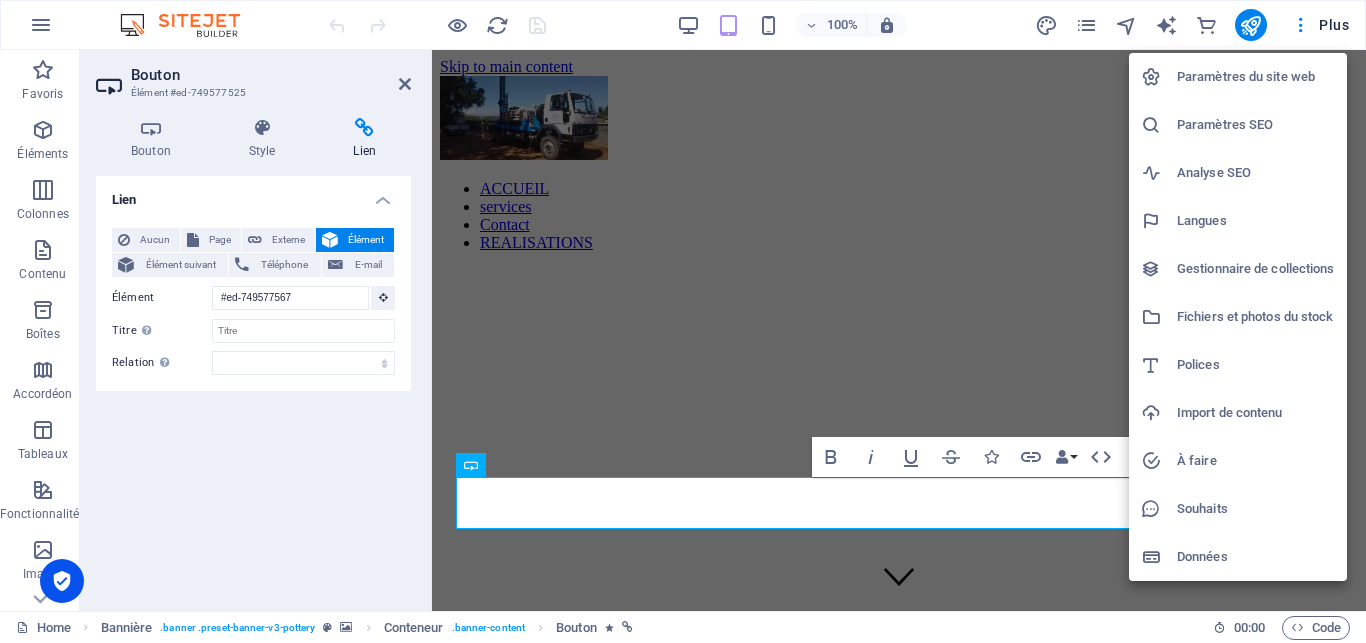 click at bounding box center [683, 321] 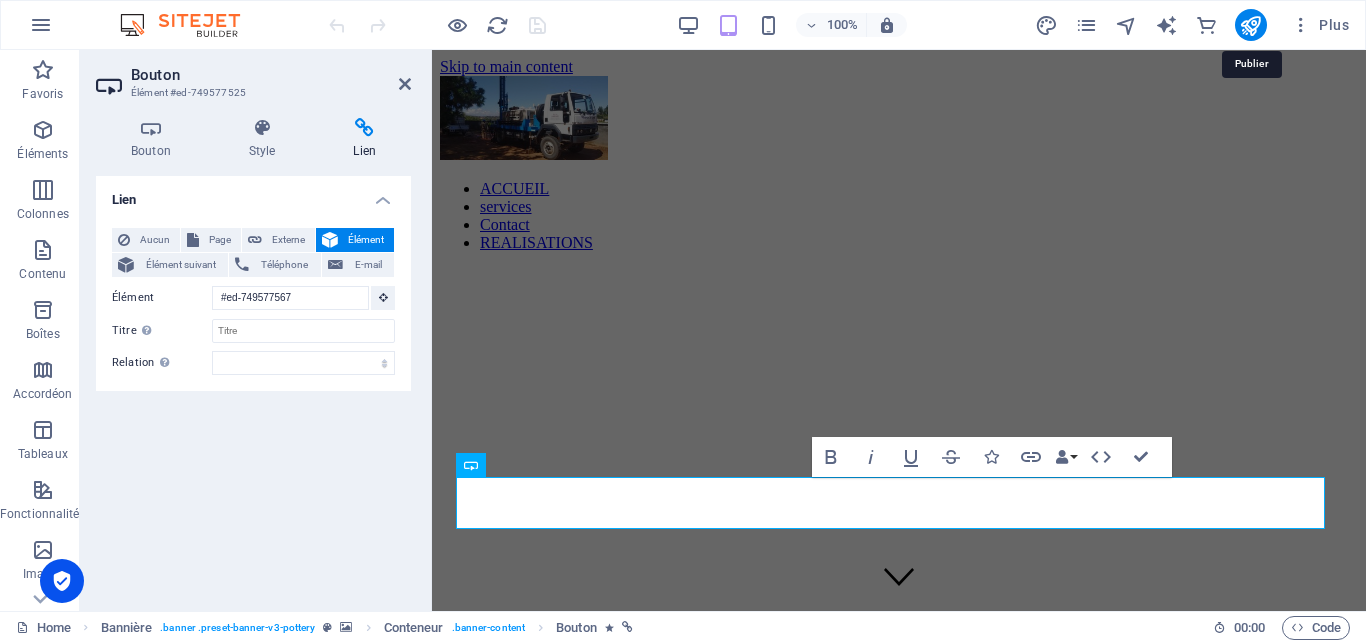 click at bounding box center [1250, 25] 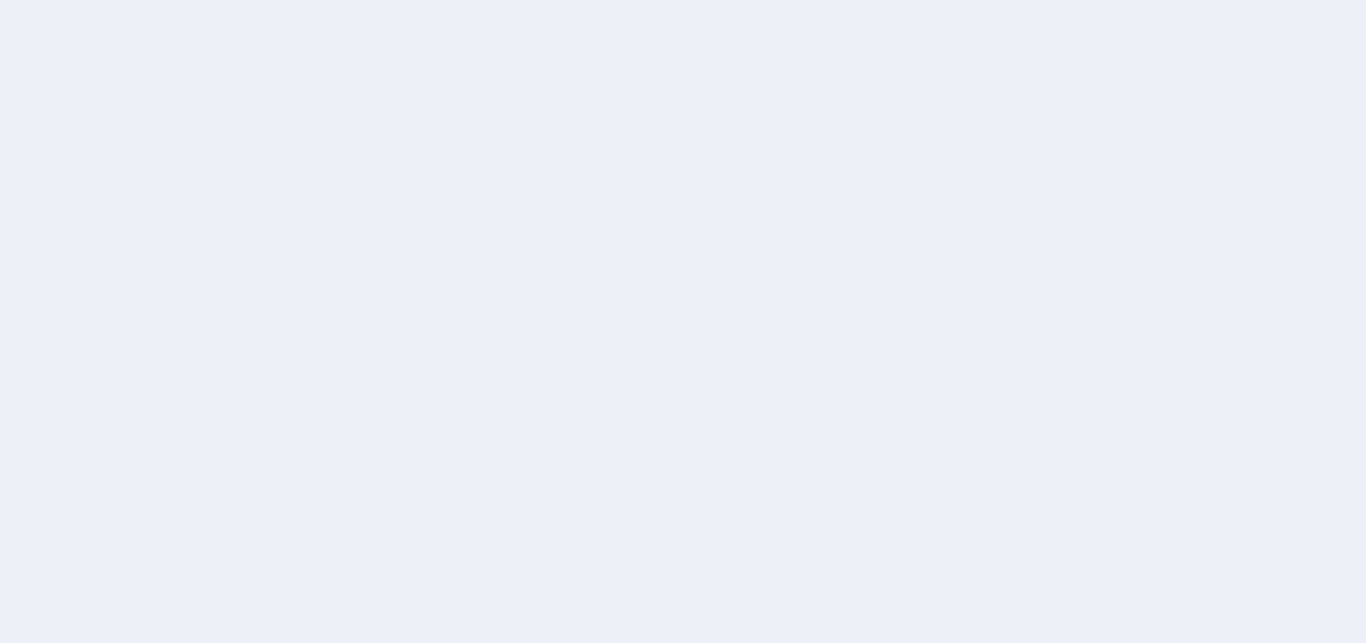 scroll, scrollTop: 0, scrollLeft: 0, axis: both 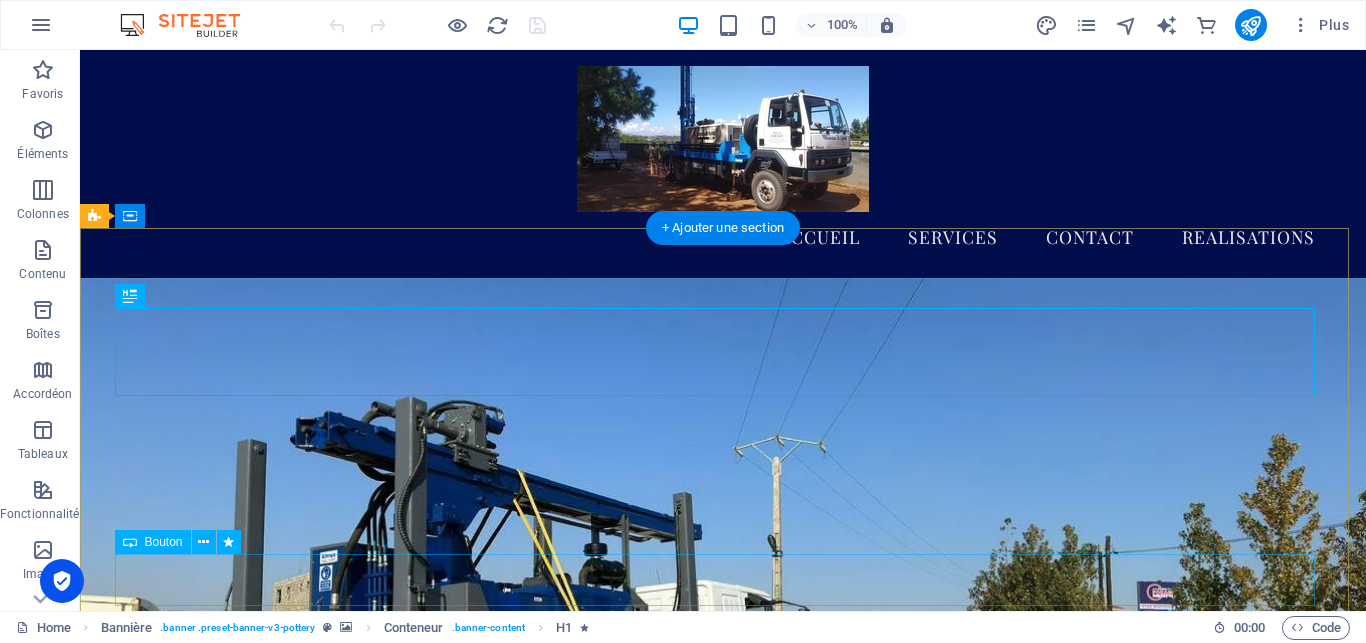 click on "VISITEZ" at bounding box center (723, 1218) 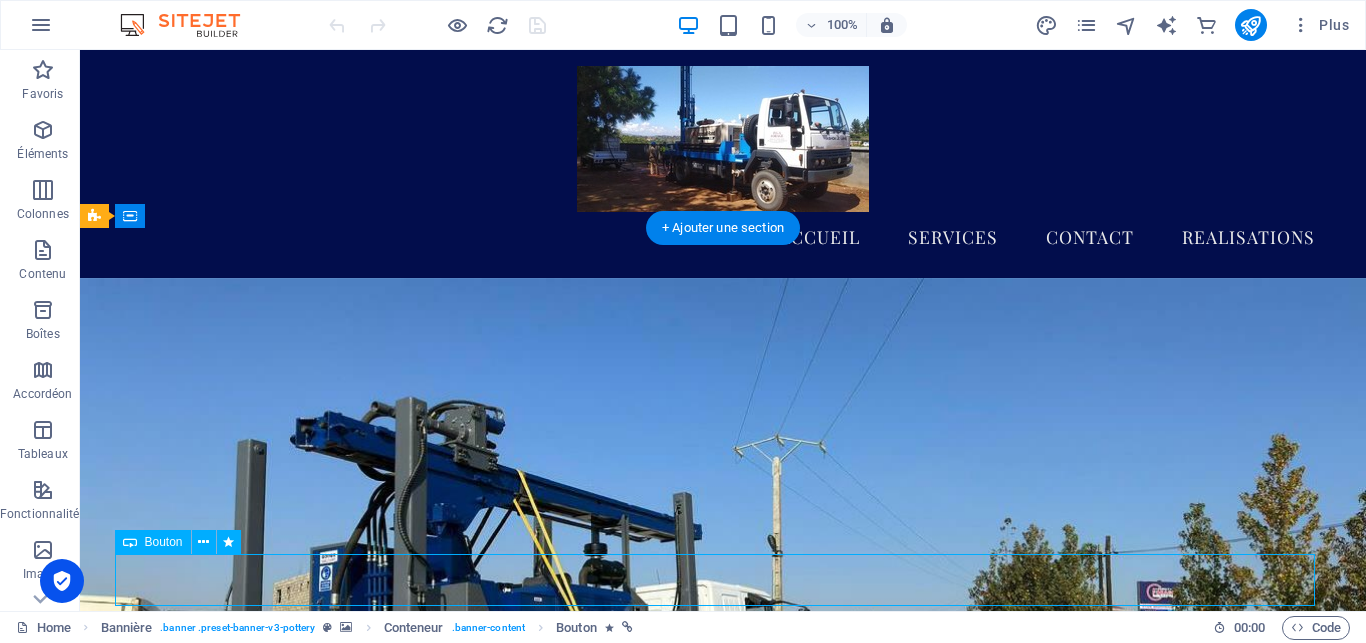click on "VISITEZ" at bounding box center [723, 1218] 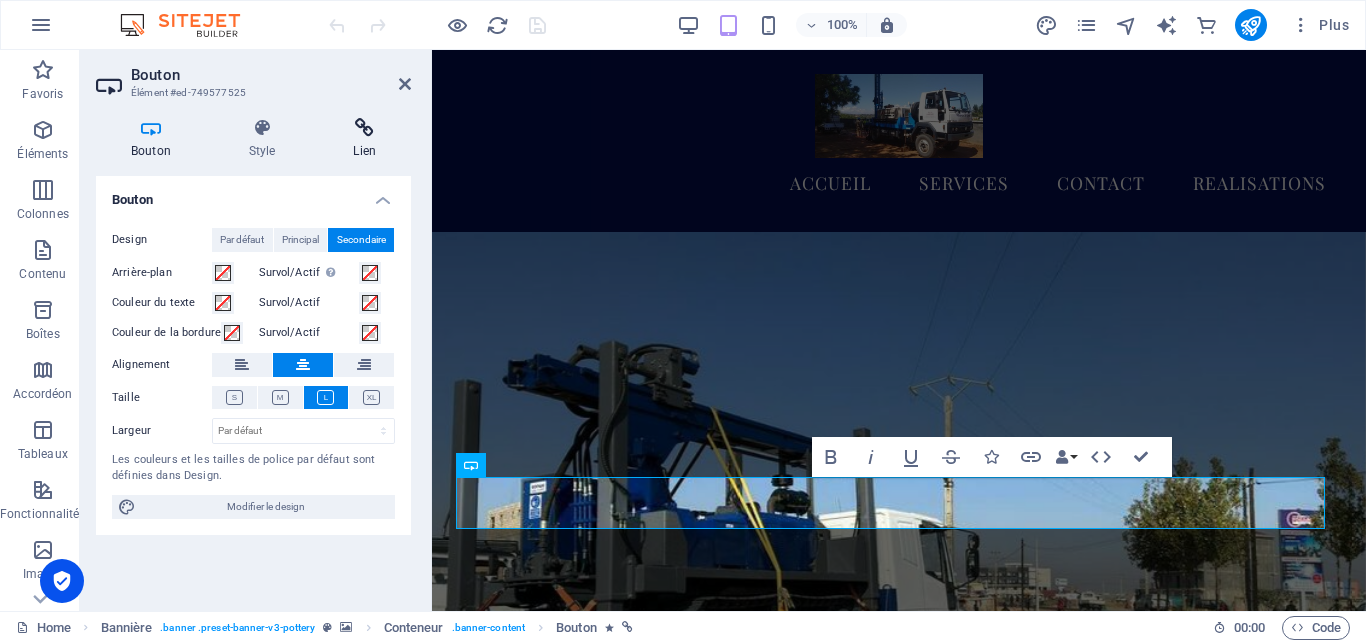 click at bounding box center [364, 128] 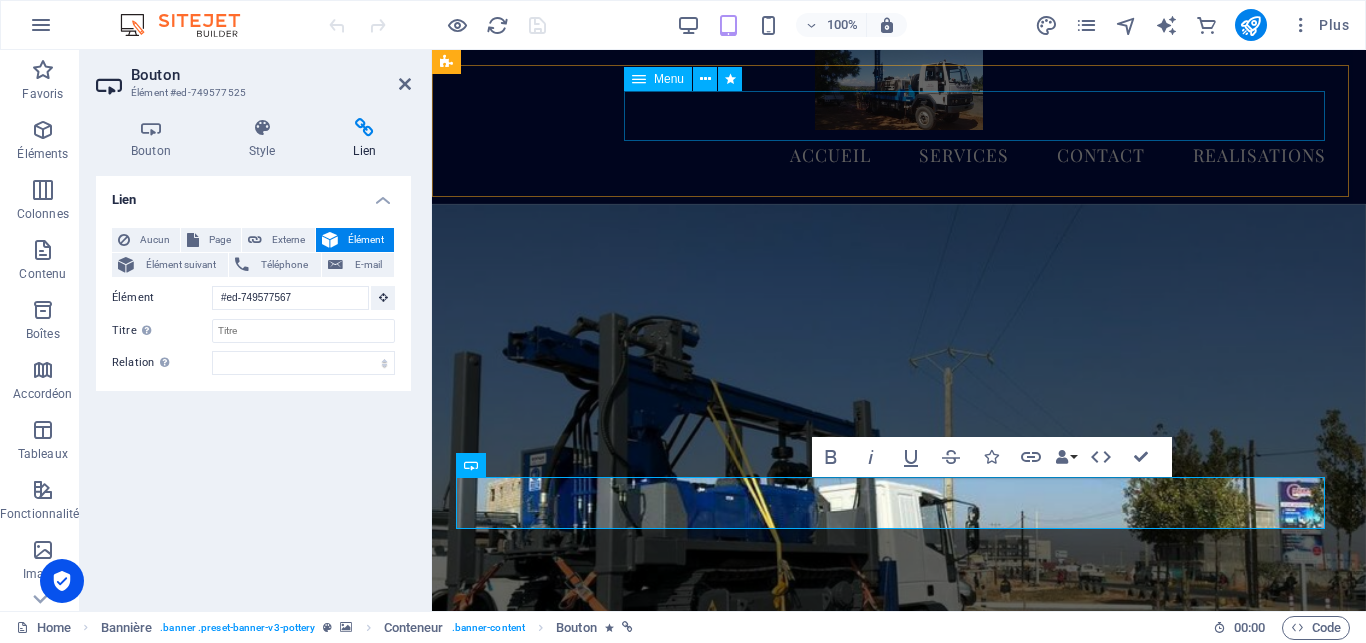 scroll, scrollTop: 0, scrollLeft: 0, axis: both 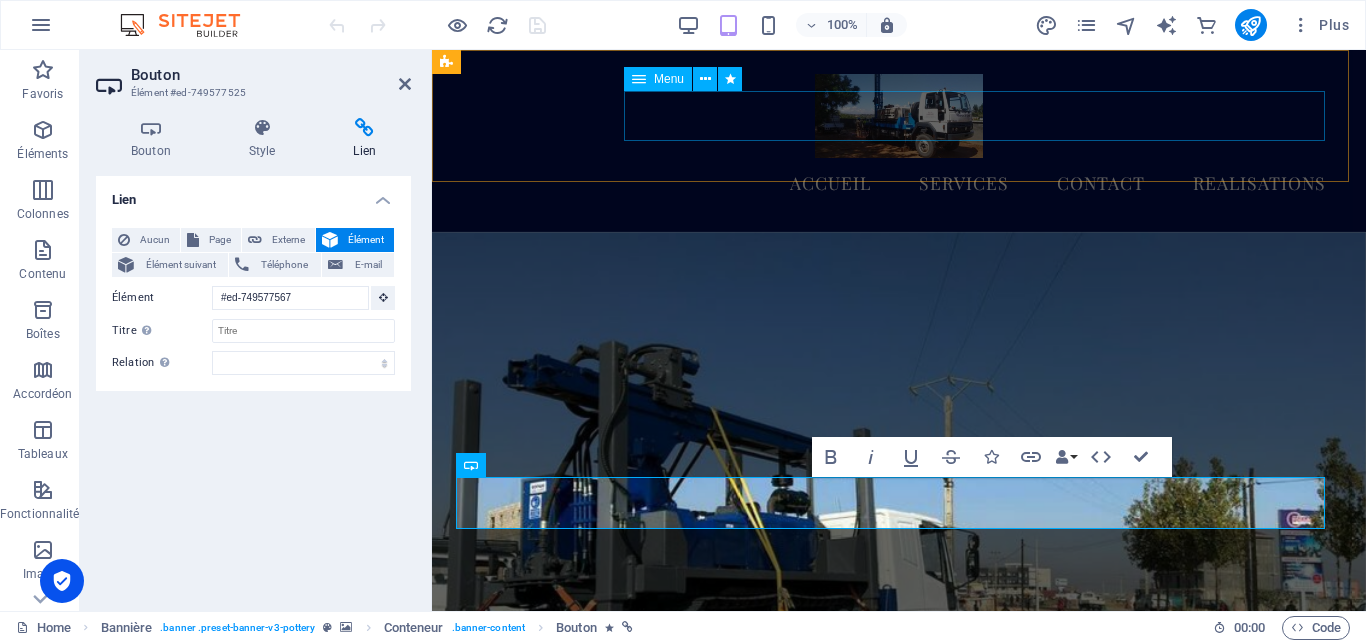 click on "ACCUEIL services Contact REALISATIONS" at bounding box center [899, 183] 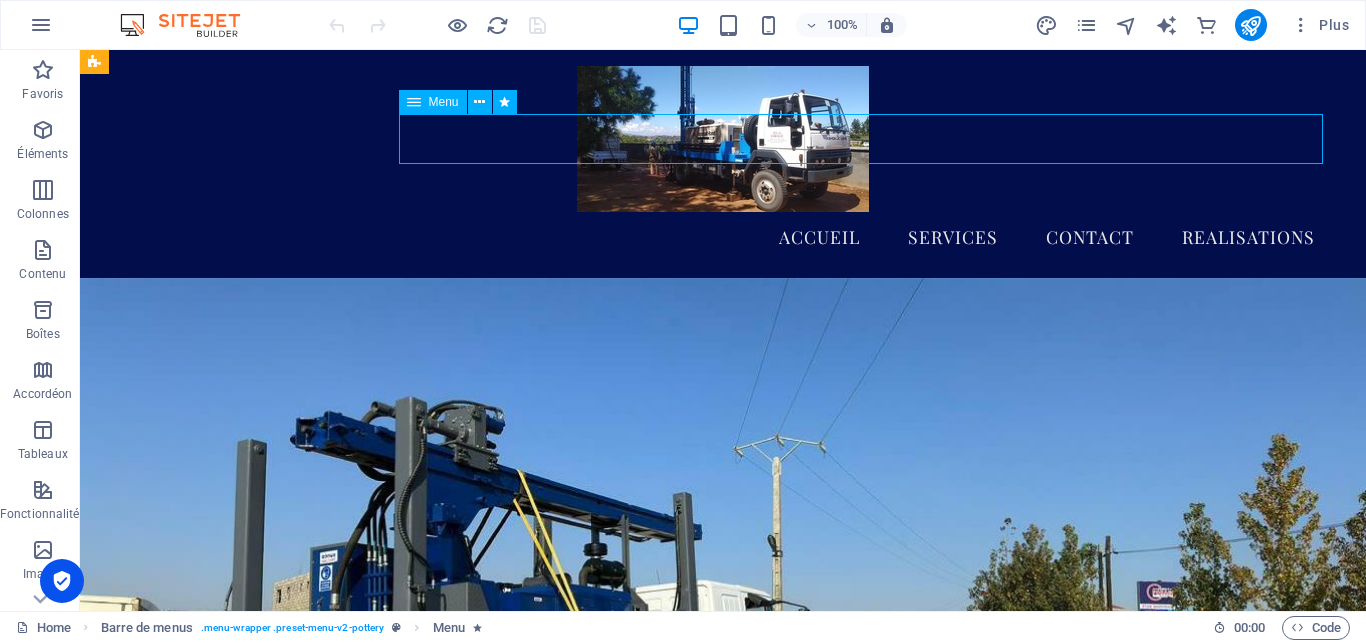click on "ACCUEIL services Contact REALISATIONS" at bounding box center [723, 237] 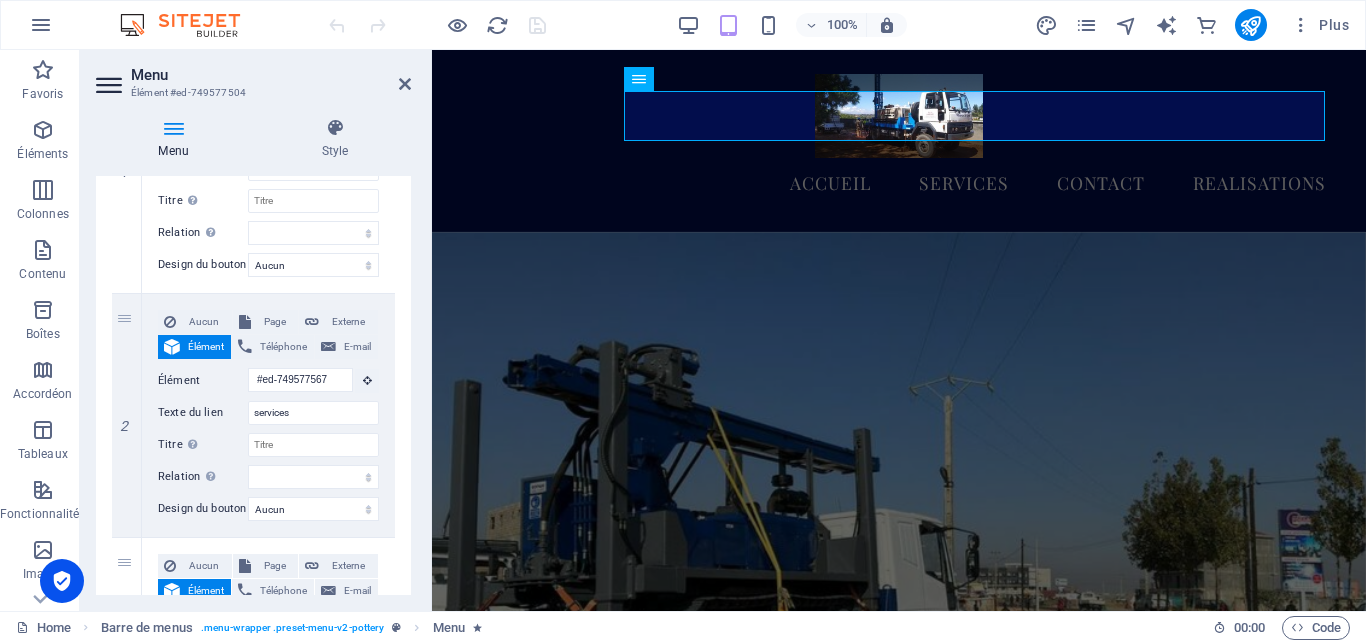 scroll, scrollTop: 336, scrollLeft: 0, axis: vertical 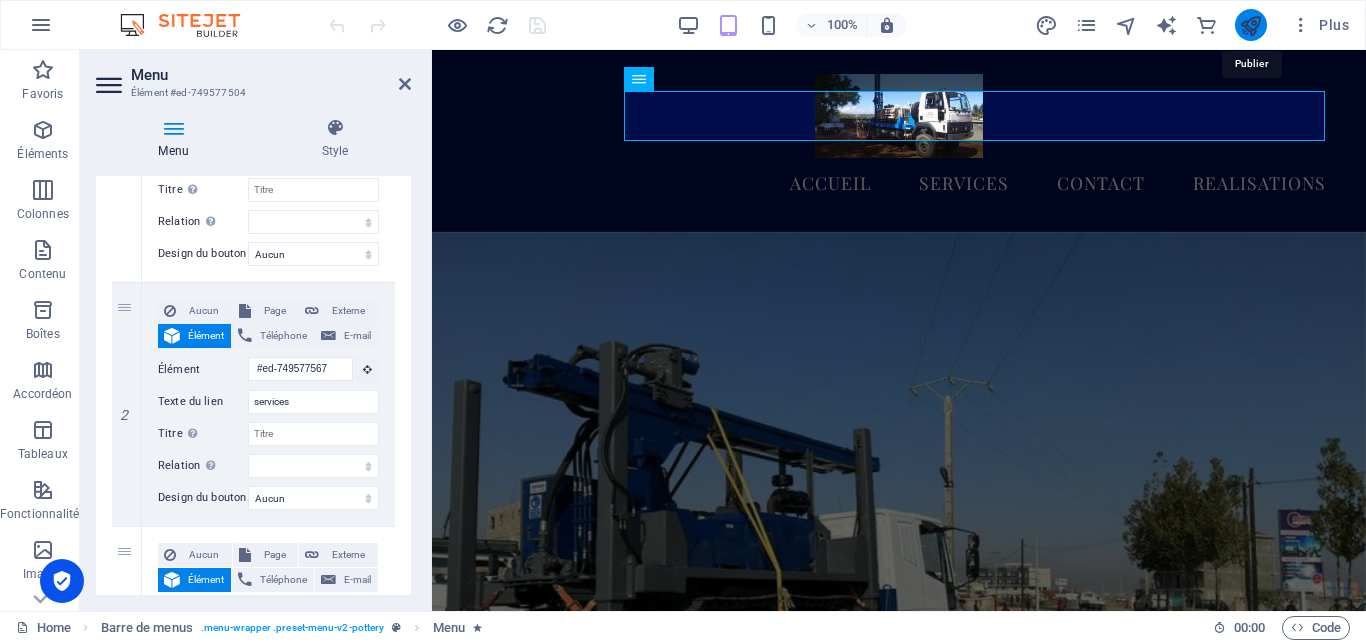 click at bounding box center (1250, 25) 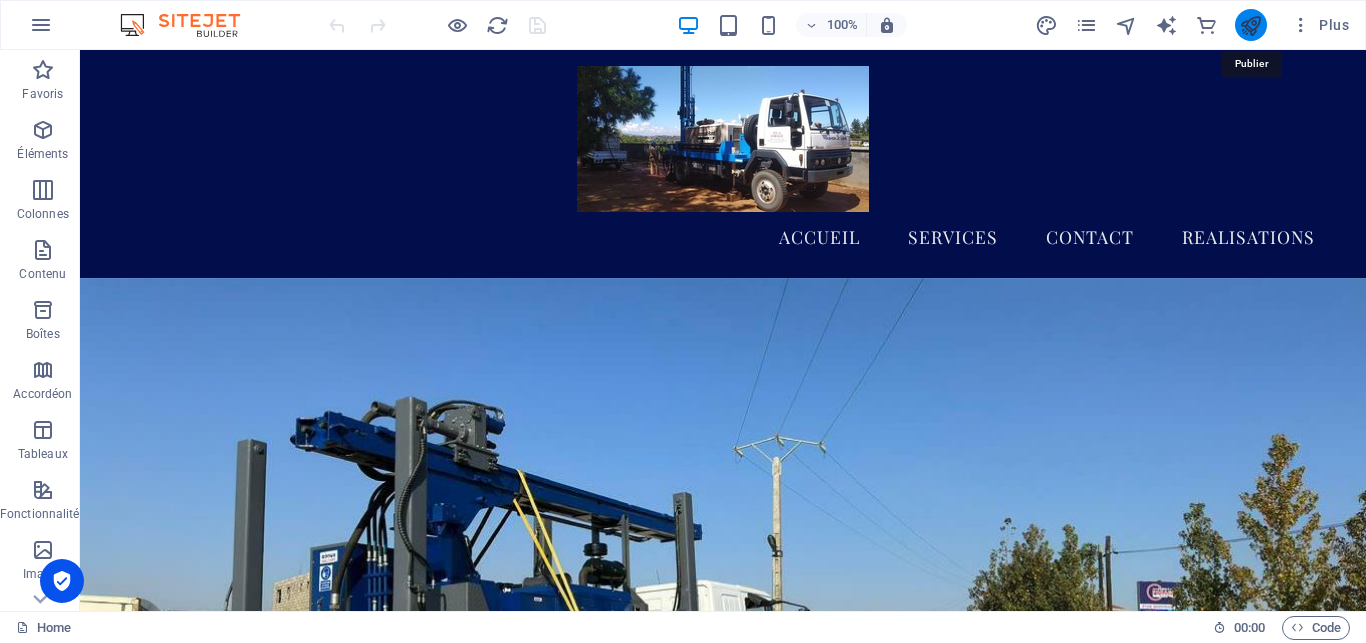 click at bounding box center (1250, 25) 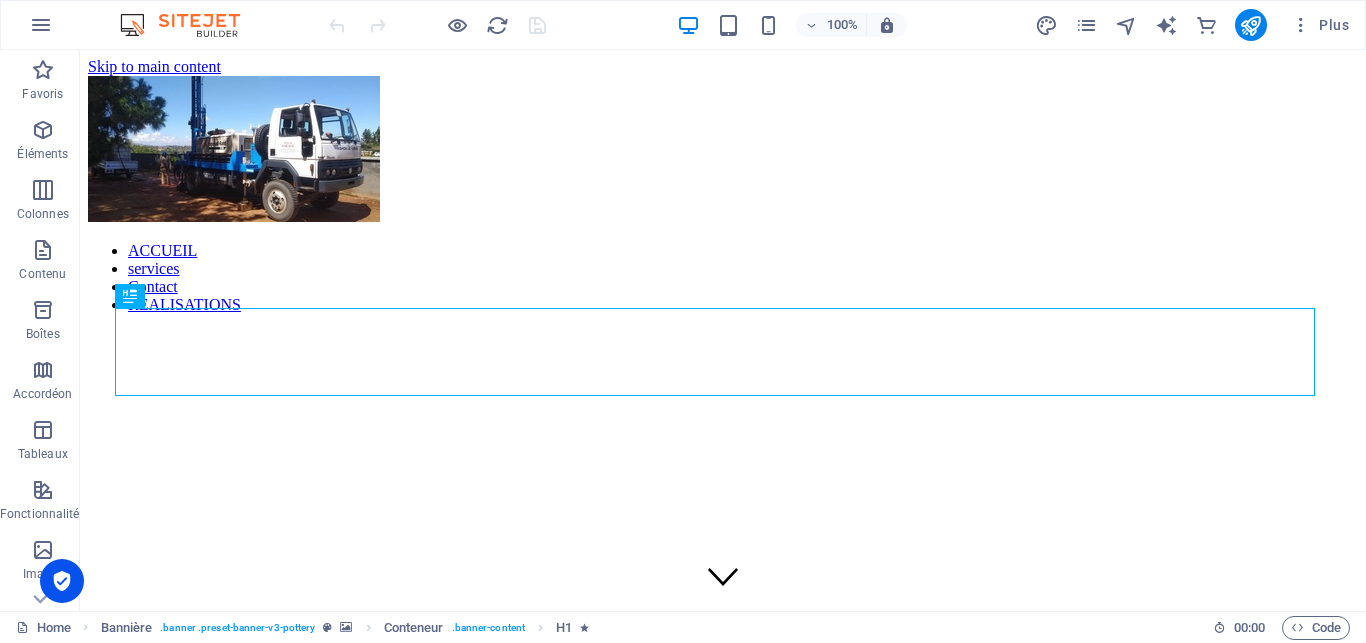 scroll, scrollTop: 0, scrollLeft: 0, axis: both 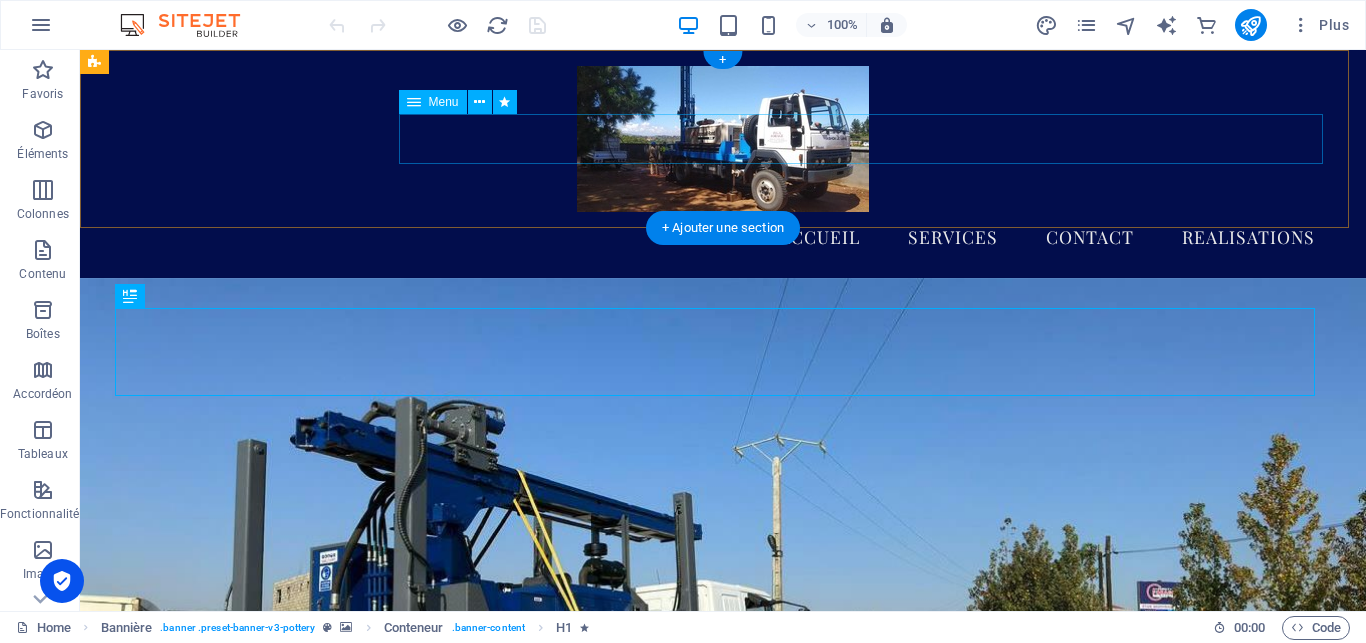 click on "ACCUEIL services Contact REALISATIONS" at bounding box center [723, 237] 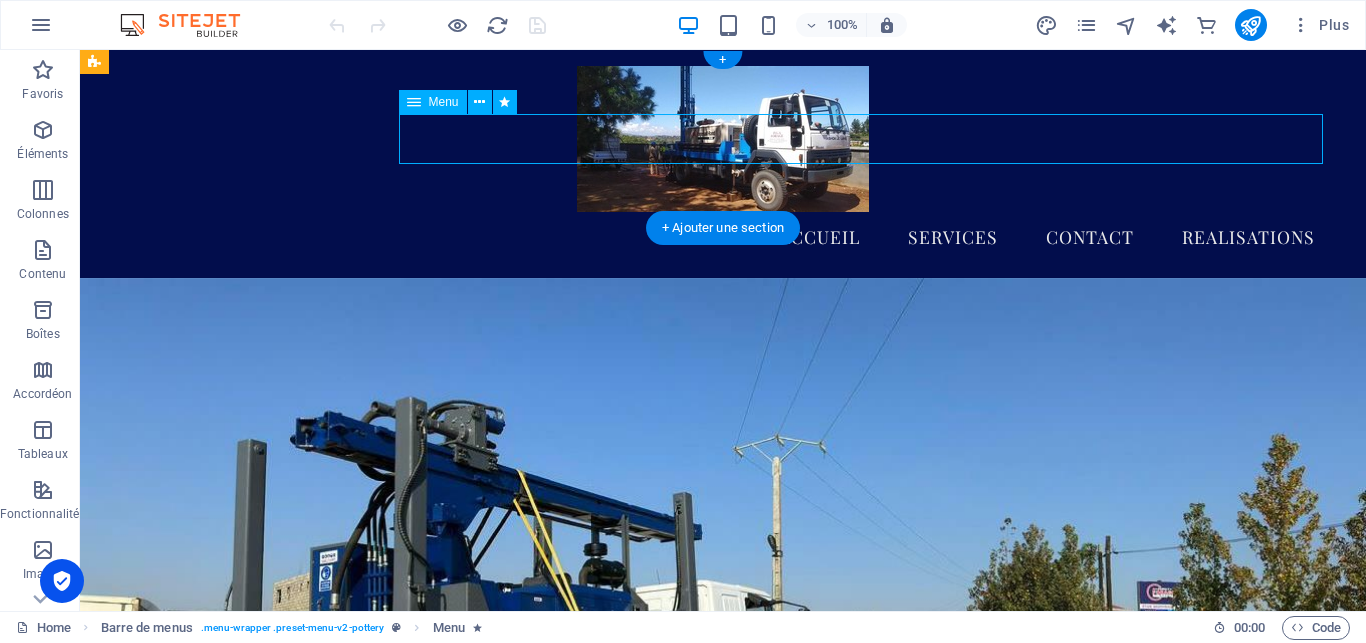 click on "ACCUEIL services Contact REALISATIONS" at bounding box center [723, 237] 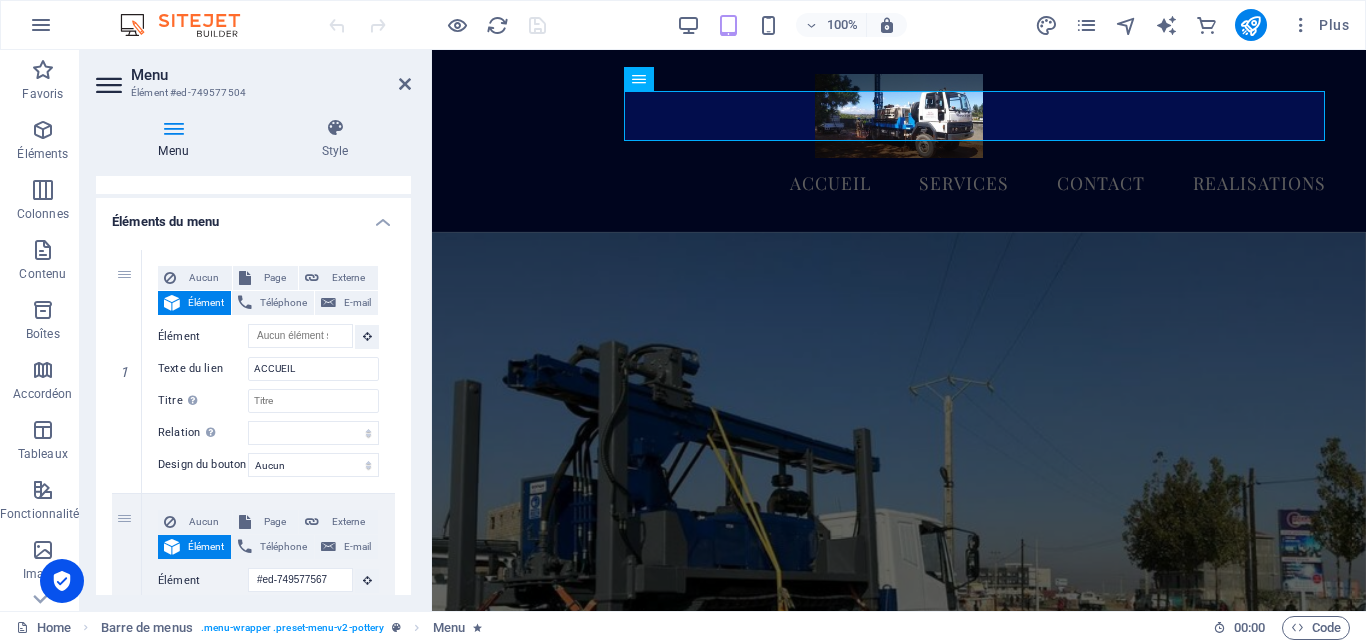 scroll, scrollTop: 156, scrollLeft: 0, axis: vertical 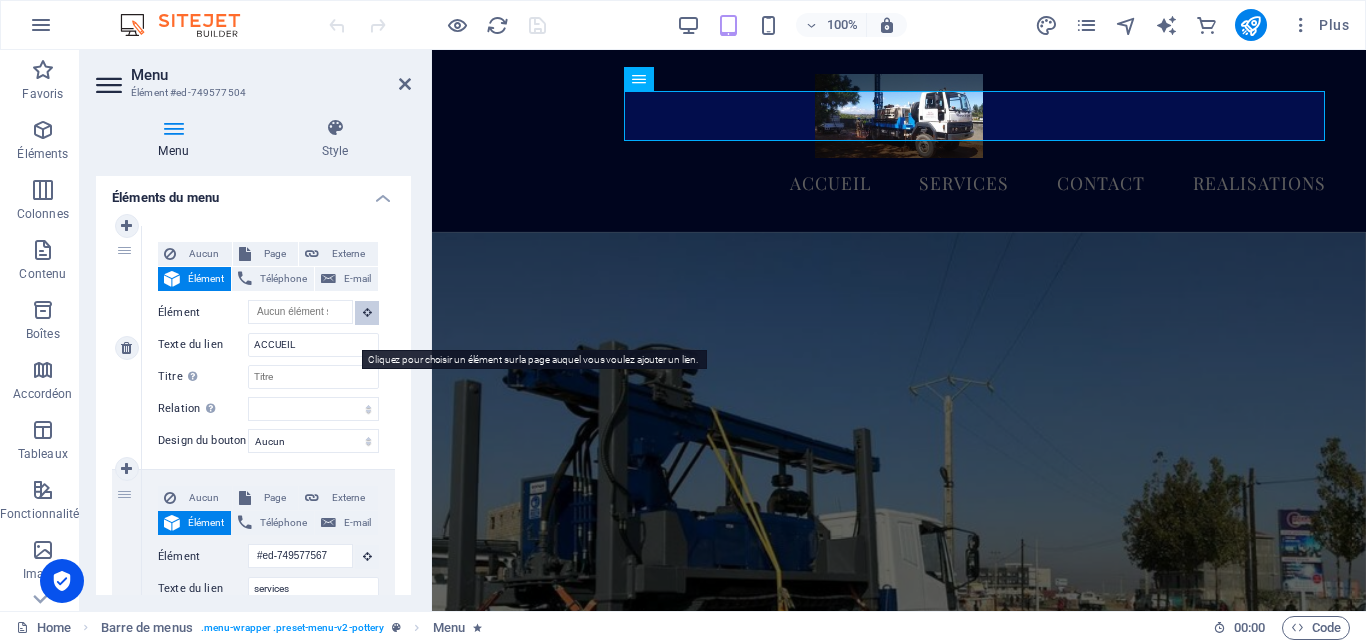 click at bounding box center (367, 312) 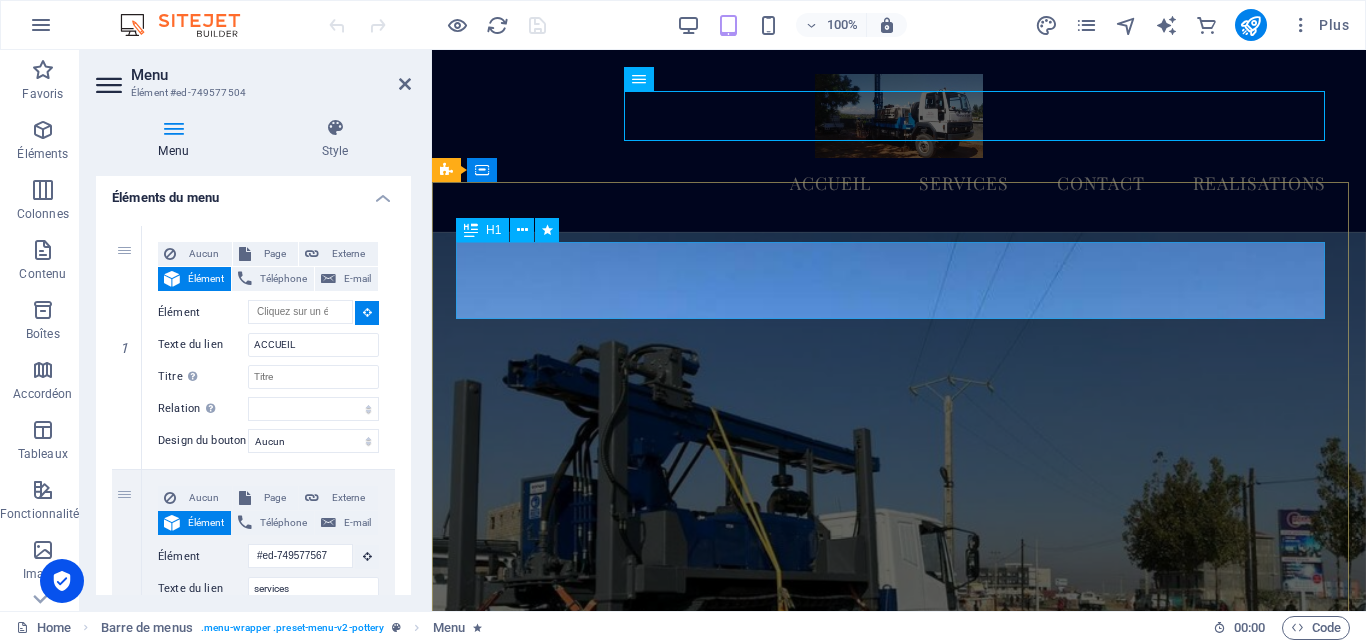 click on "FAMILY FORAGE" at bounding box center (899, 944) 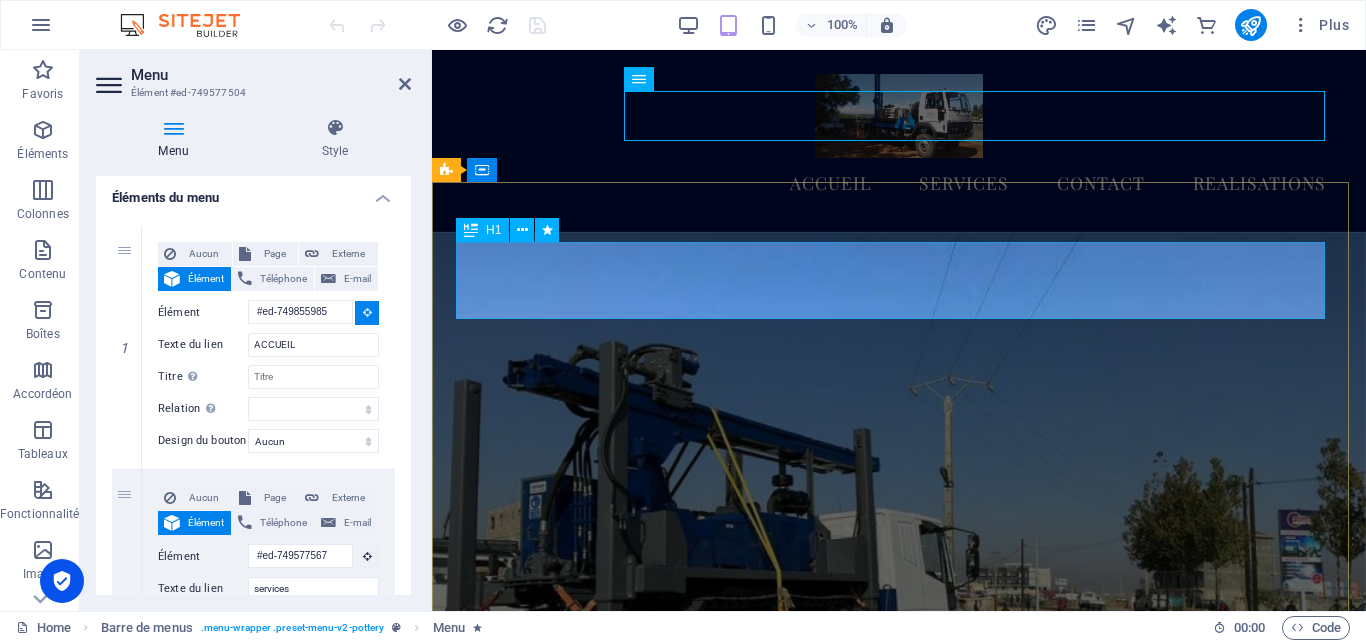 select 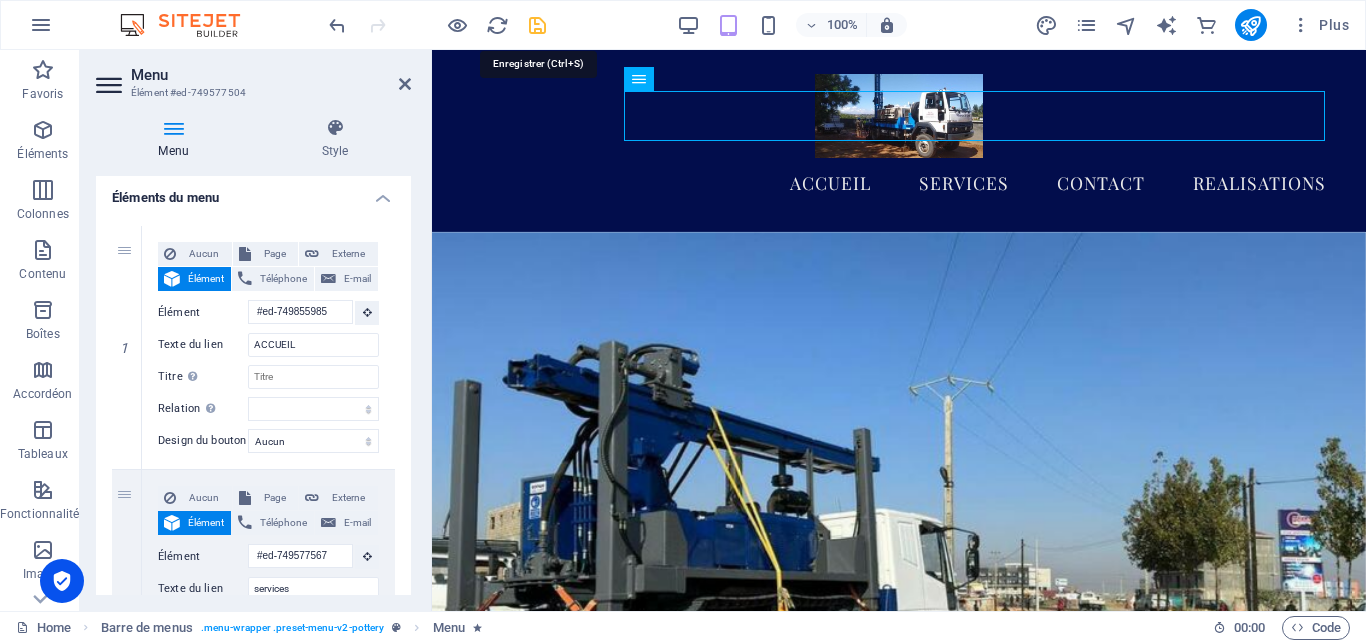 click at bounding box center [537, 25] 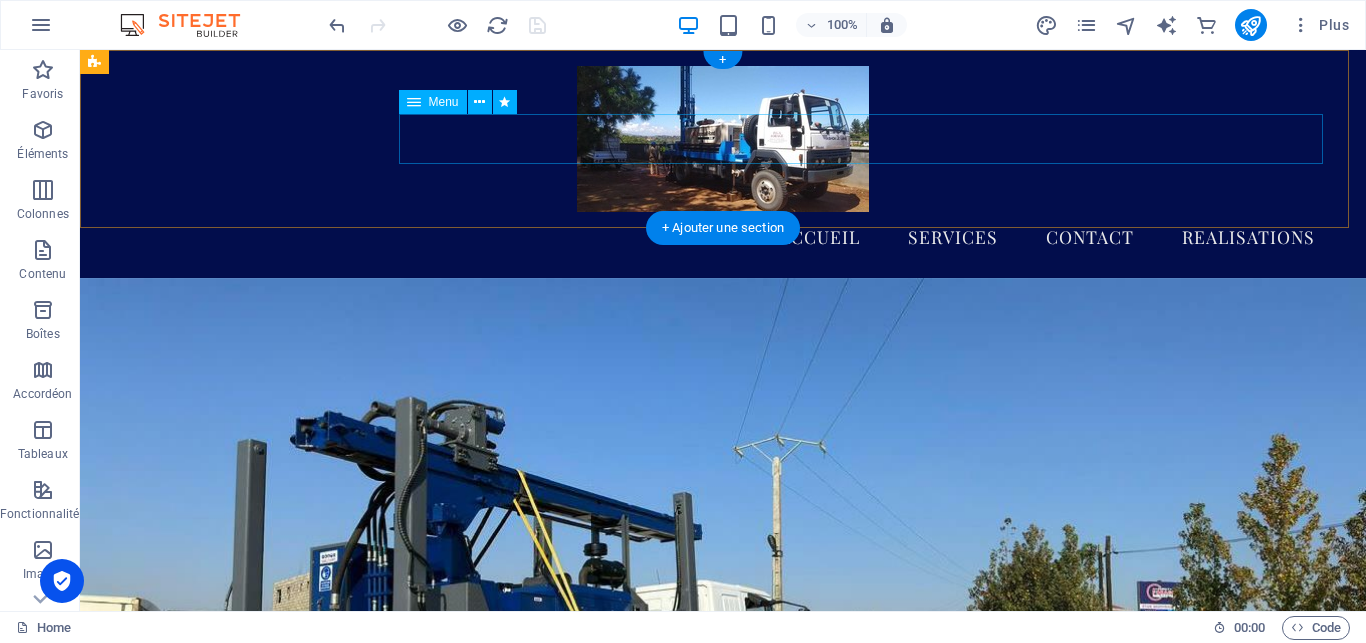 click on "ACCUEIL services Contact REALISATIONS" at bounding box center [723, 237] 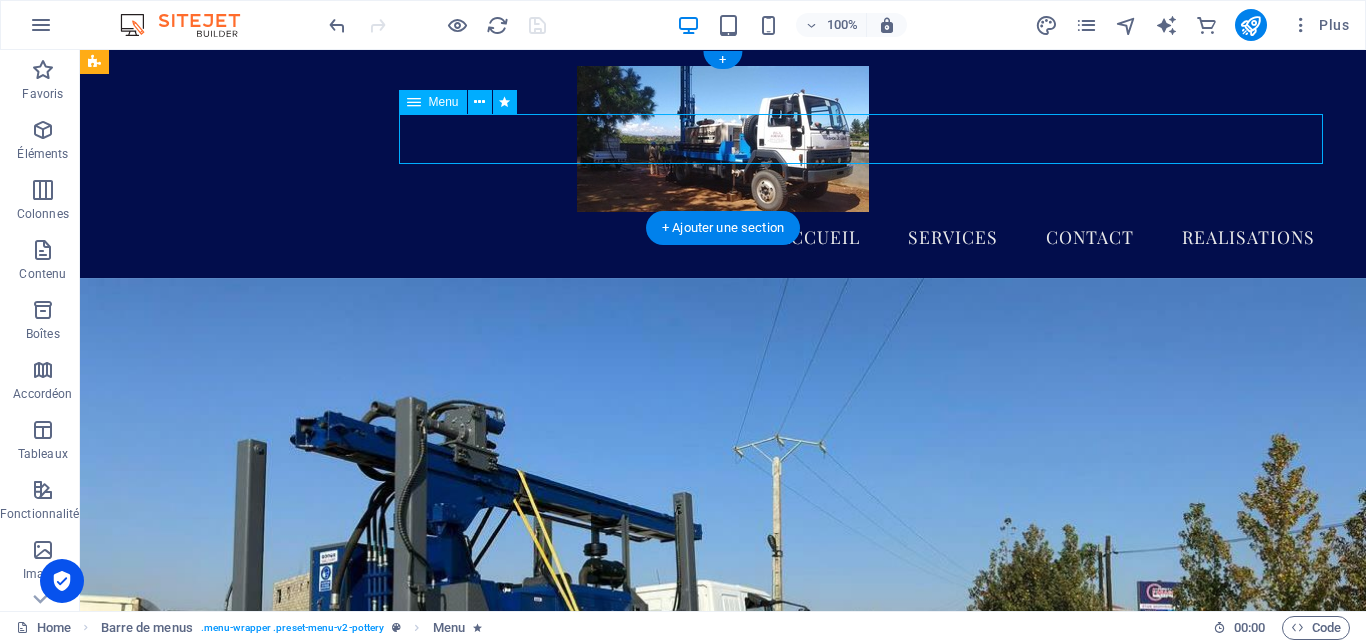 click on "ACCUEIL services Contact REALISATIONS" at bounding box center (723, 237) 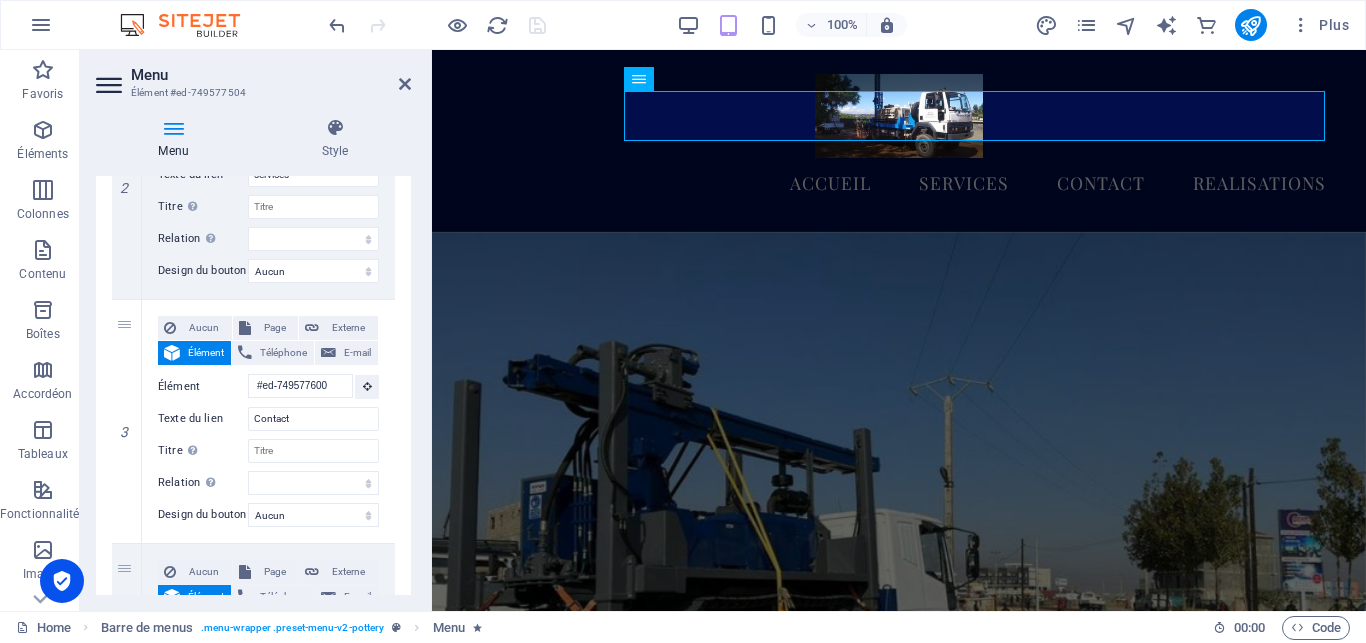 scroll, scrollTop: 577, scrollLeft: 0, axis: vertical 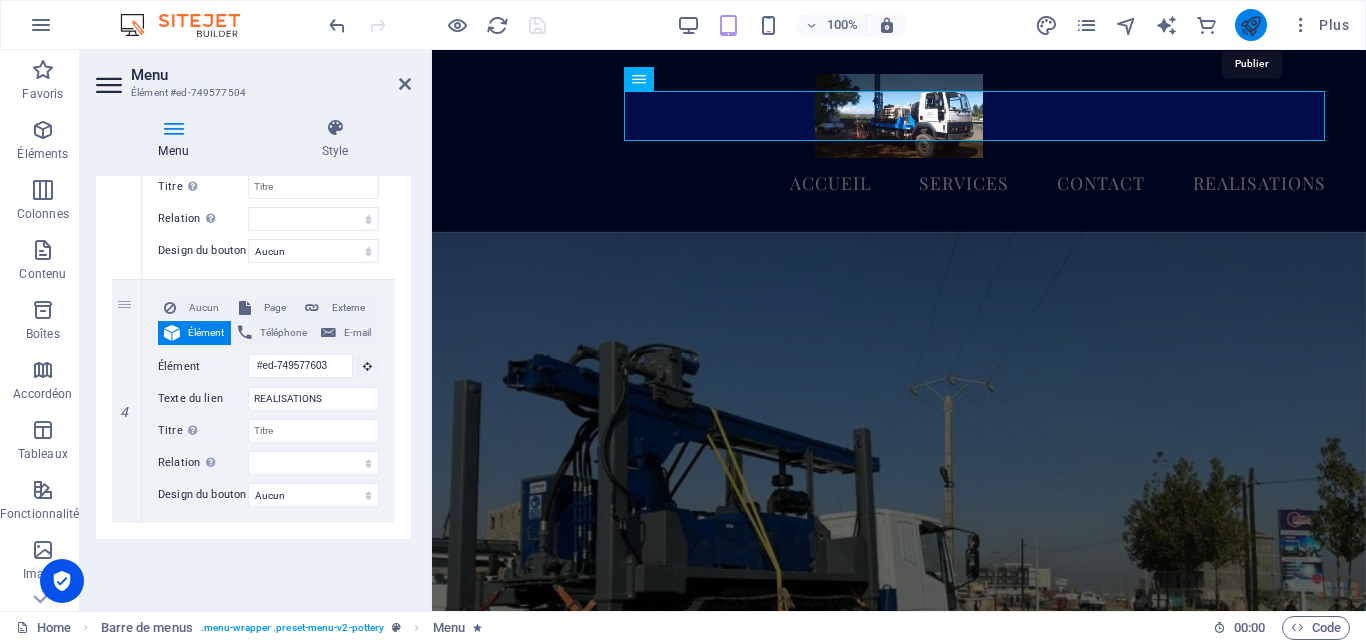 click at bounding box center (1250, 25) 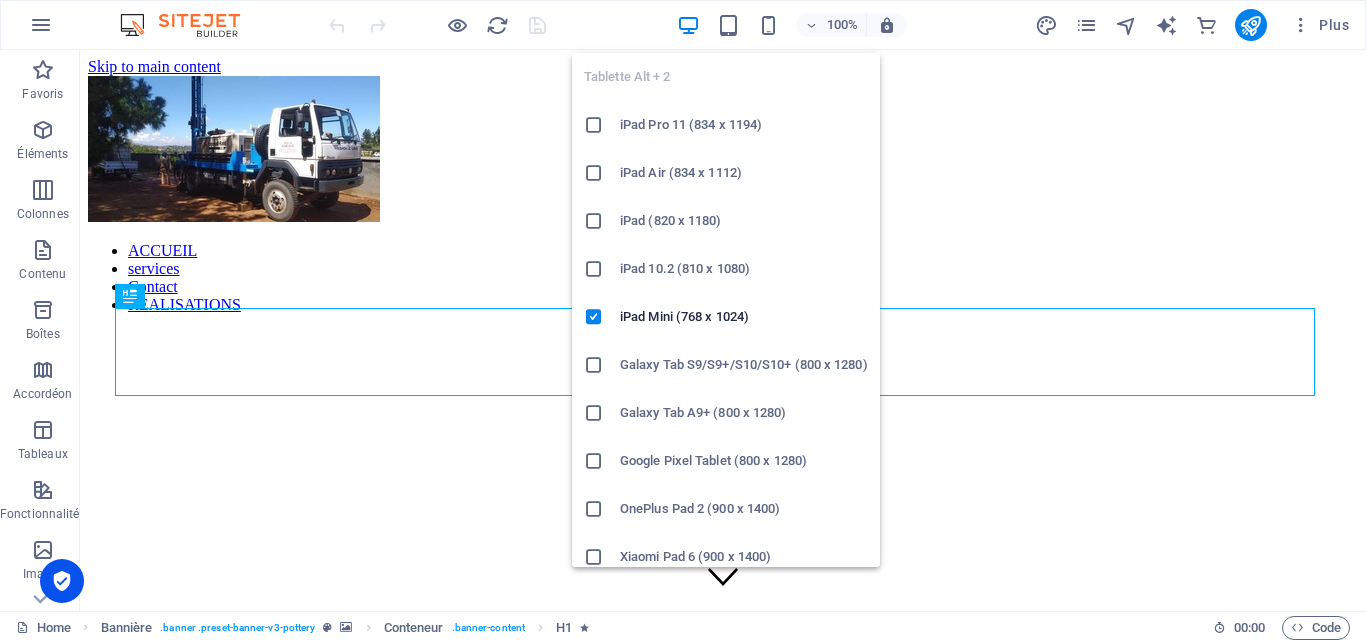 scroll, scrollTop: 0, scrollLeft: 0, axis: both 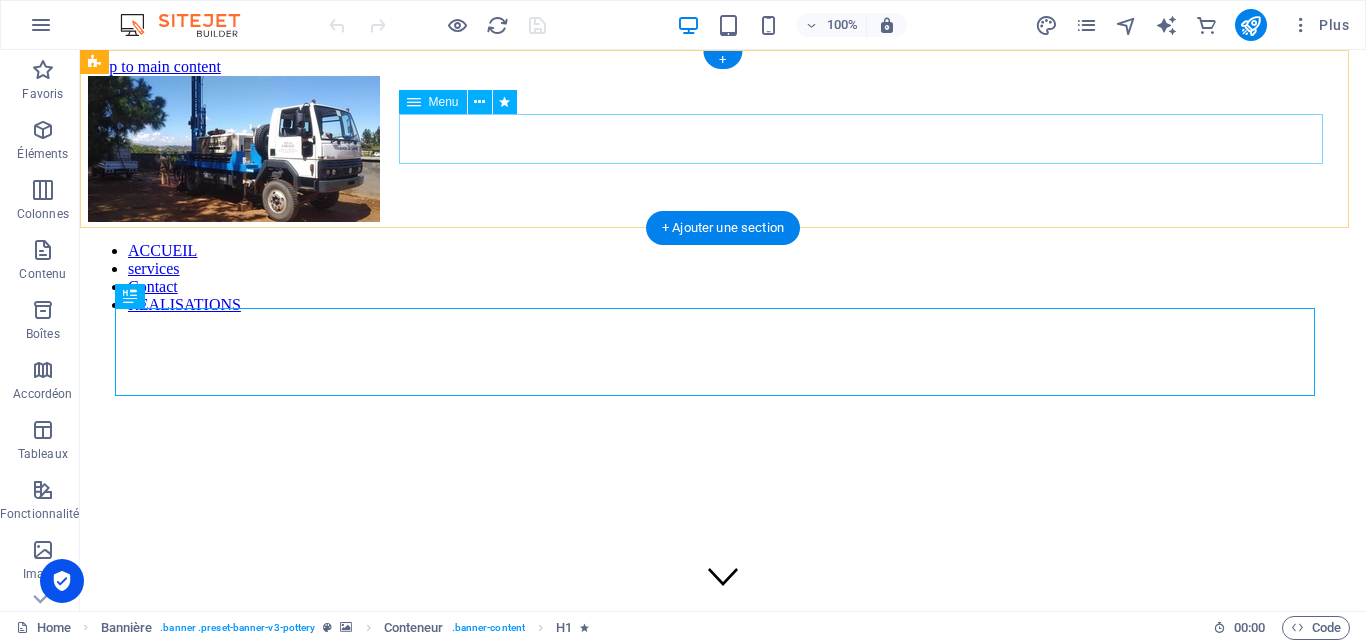 click on "ACCUEIL services Contact REALISATIONS" at bounding box center (723, 278) 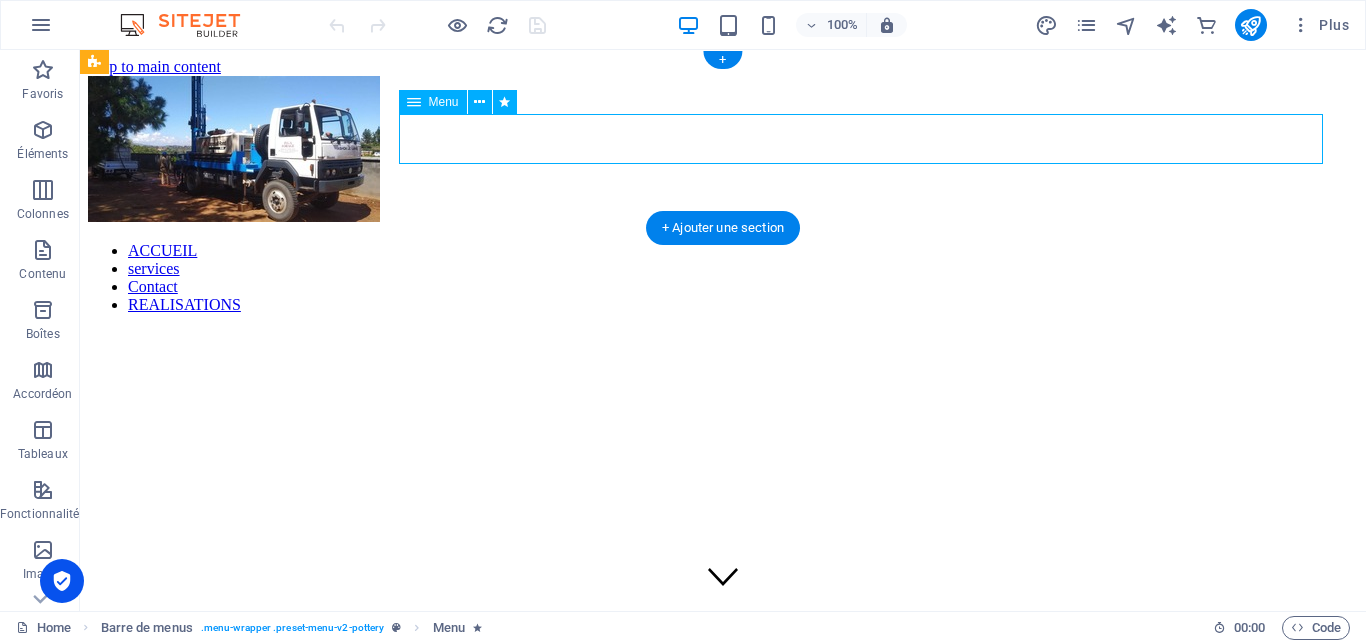 click on "ACCUEIL services Contact REALISATIONS" at bounding box center (723, 278) 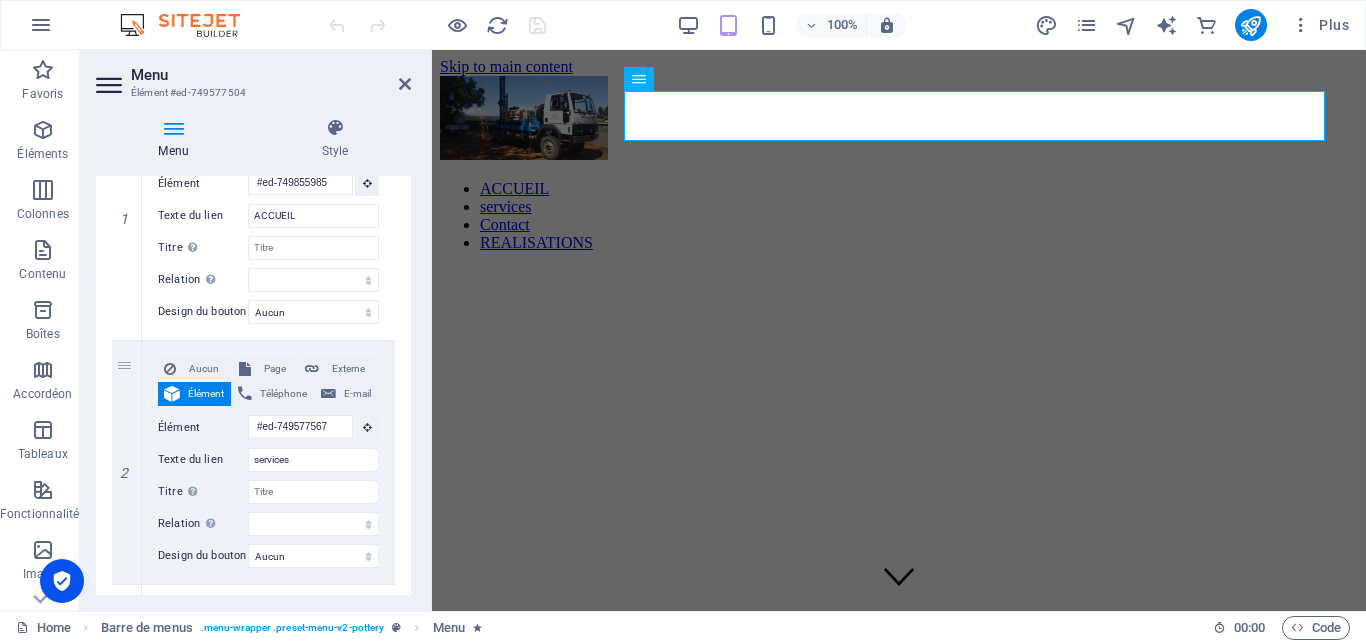 scroll, scrollTop: 363, scrollLeft: 0, axis: vertical 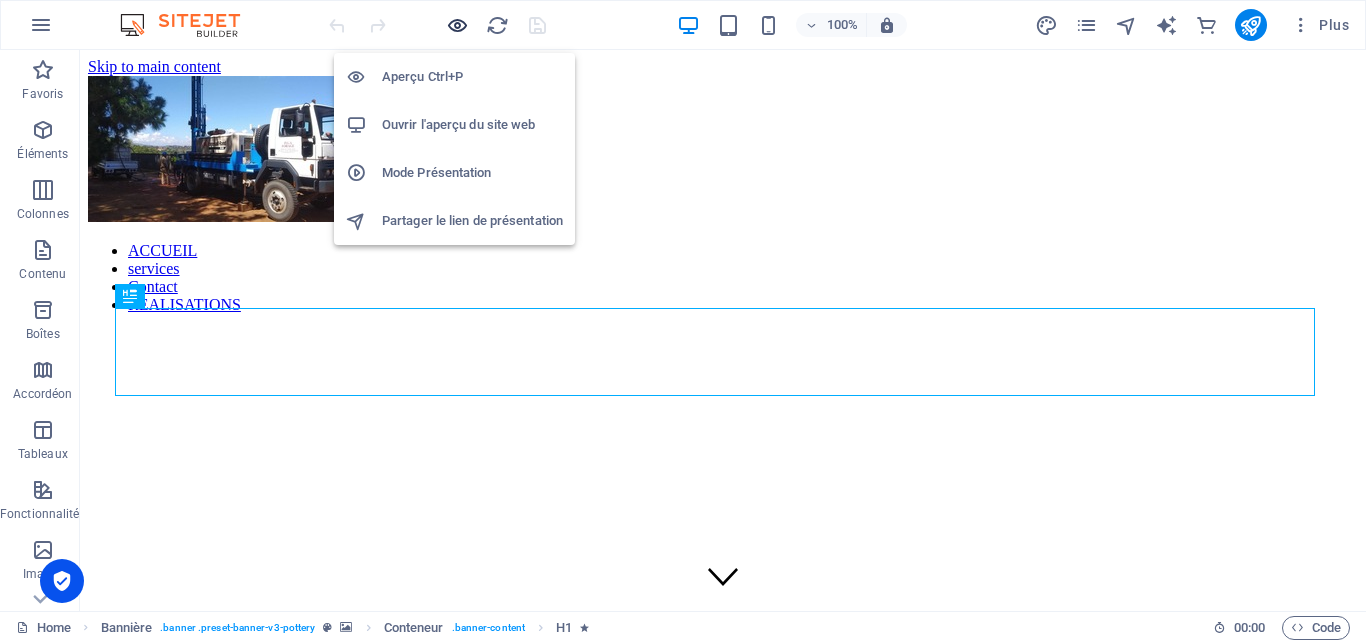 click at bounding box center (457, 25) 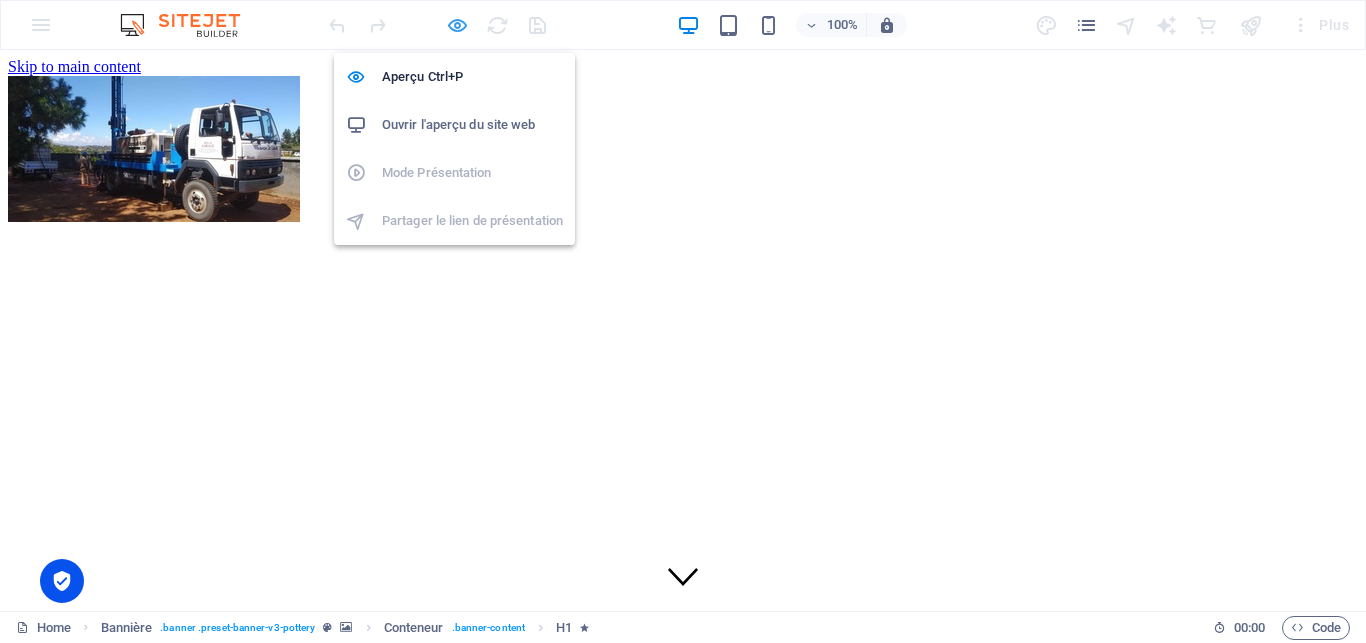 click at bounding box center [457, 25] 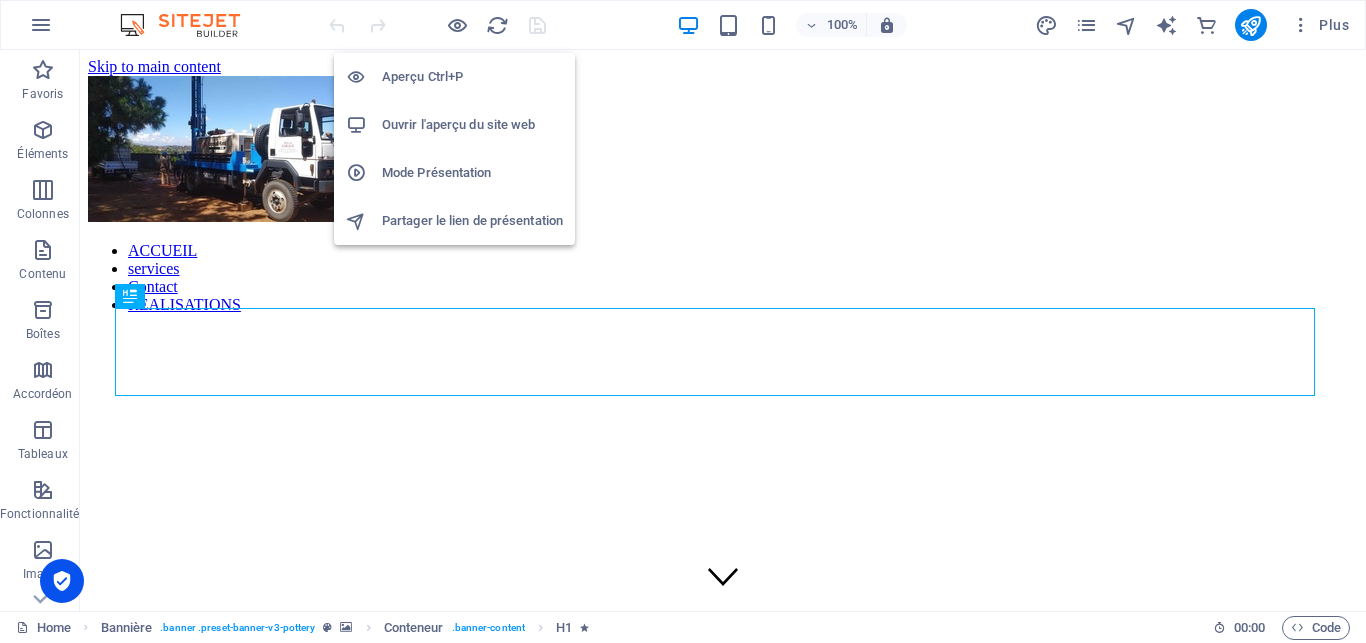 click on "Ouvrir l'aperçu du site web" at bounding box center (472, 125) 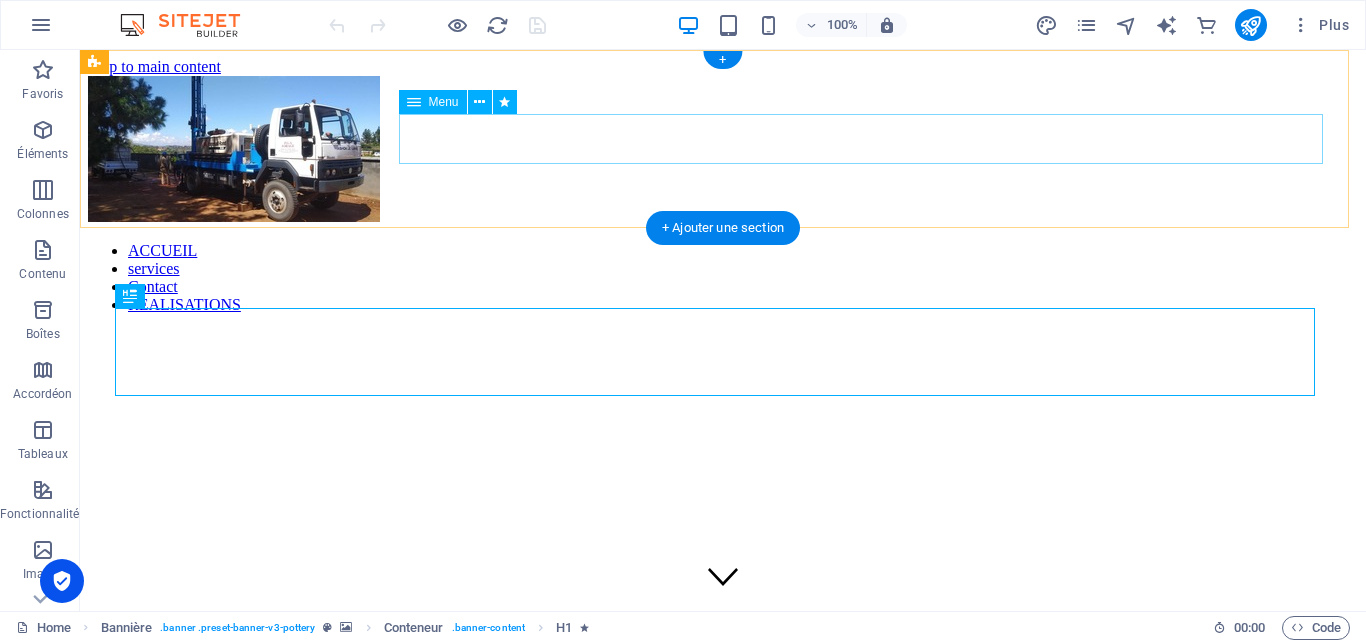 click on "ACCUEIL services Contact REALISATIONS" at bounding box center [723, 278] 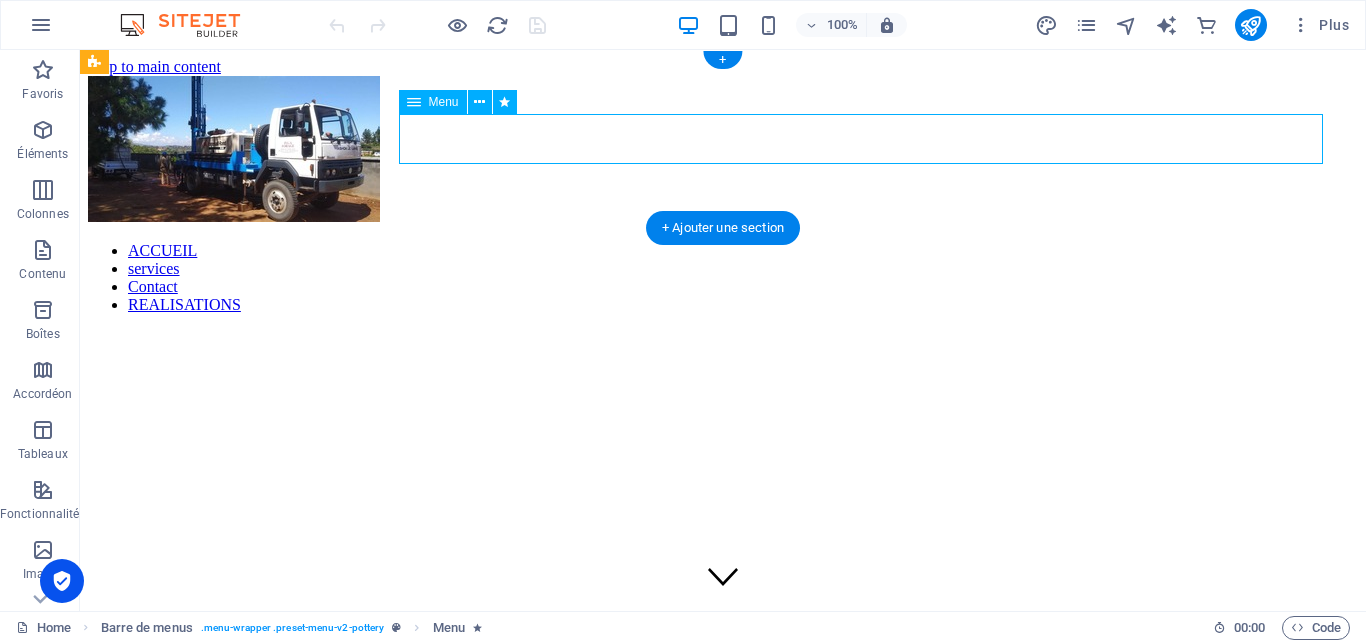click on "ACCUEIL services Contact REALISATIONS" at bounding box center [723, 278] 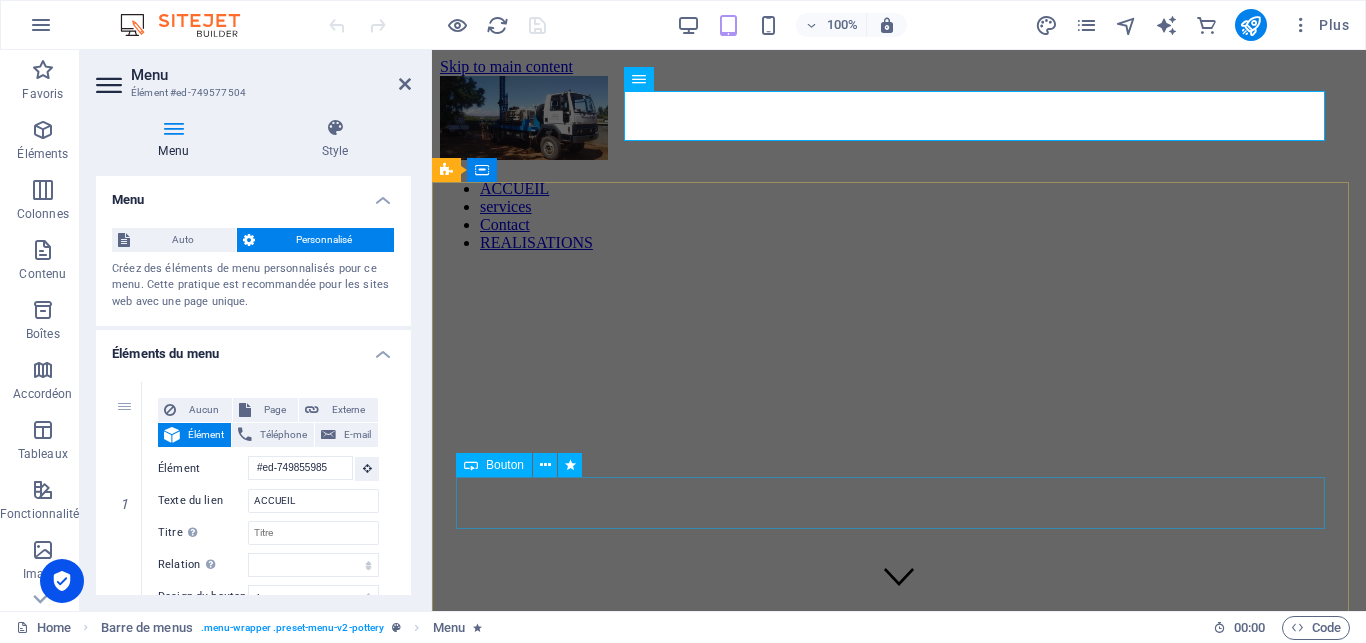 click on "VISITEZ" at bounding box center [899, 1163] 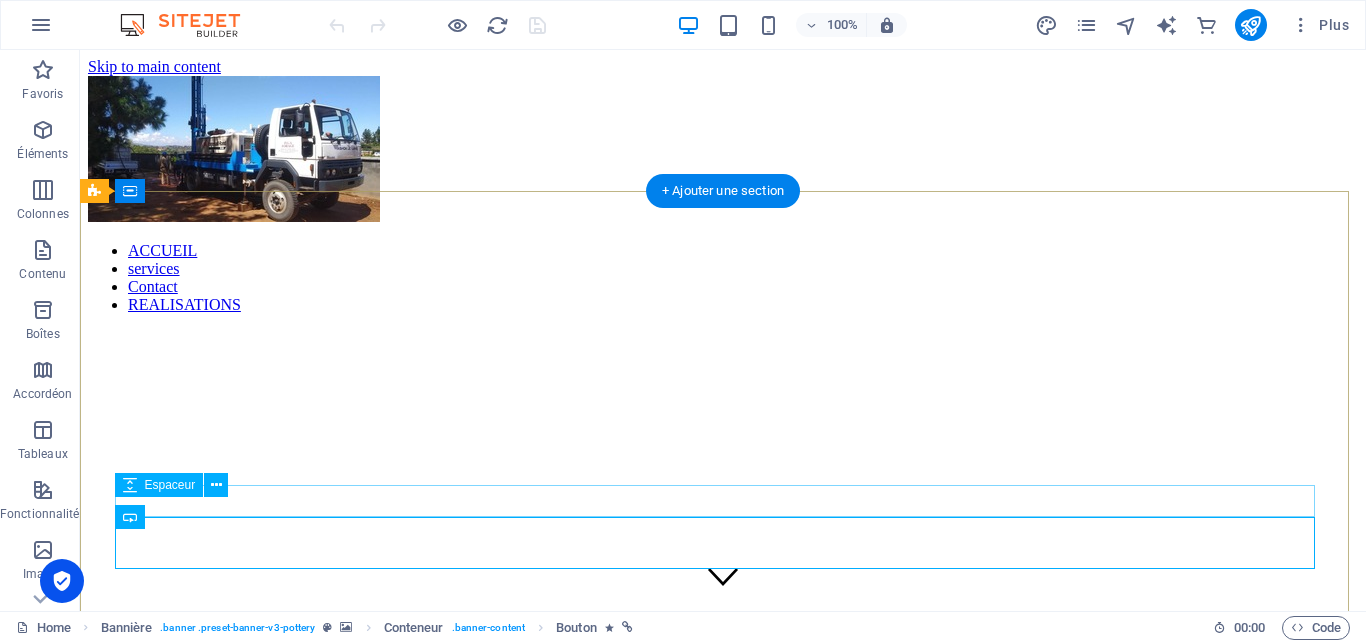 click on "et en ÉNERGIE SOLAIRE." at bounding box center [723, 1141] 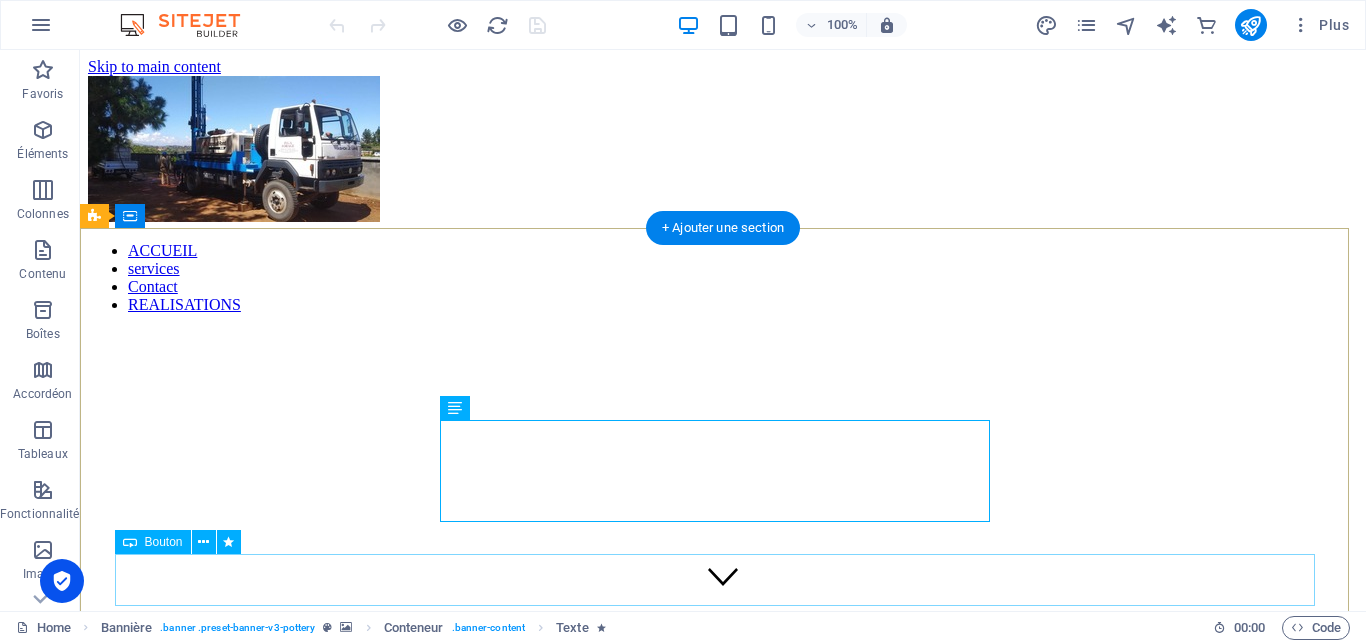 click on "VISITEZ" at bounding box center [723, 1207] 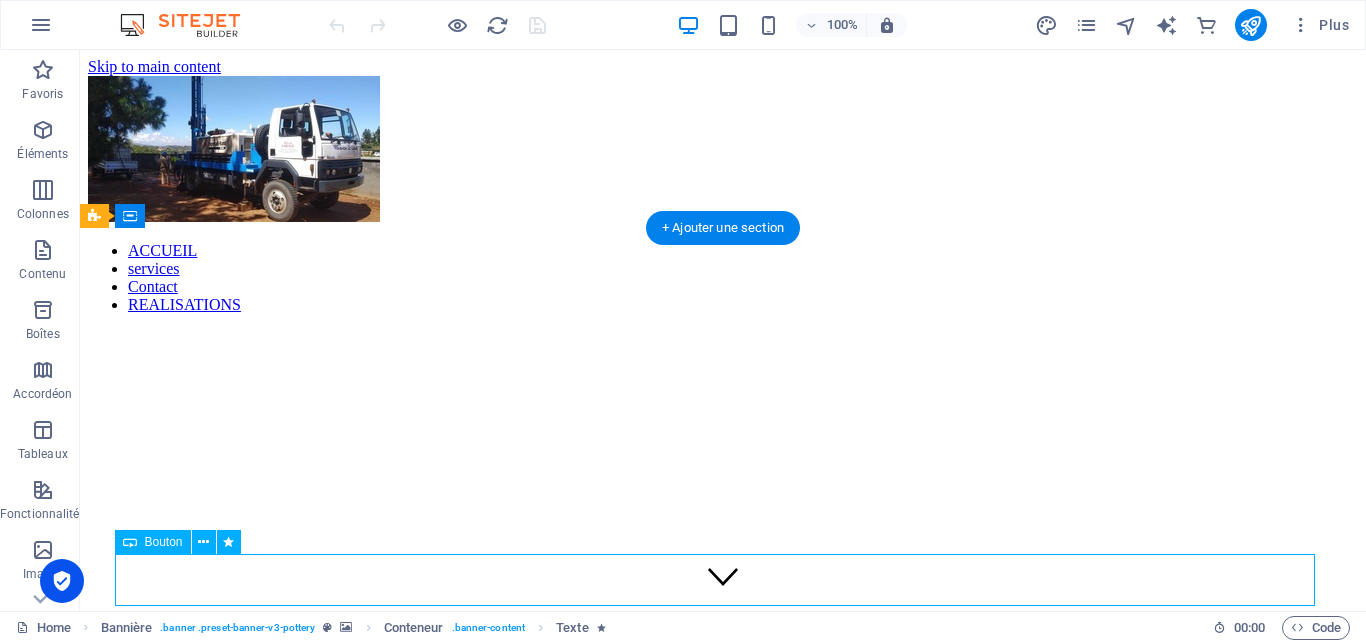 click on "VISITEZ" at bounding box center (723, 1207) 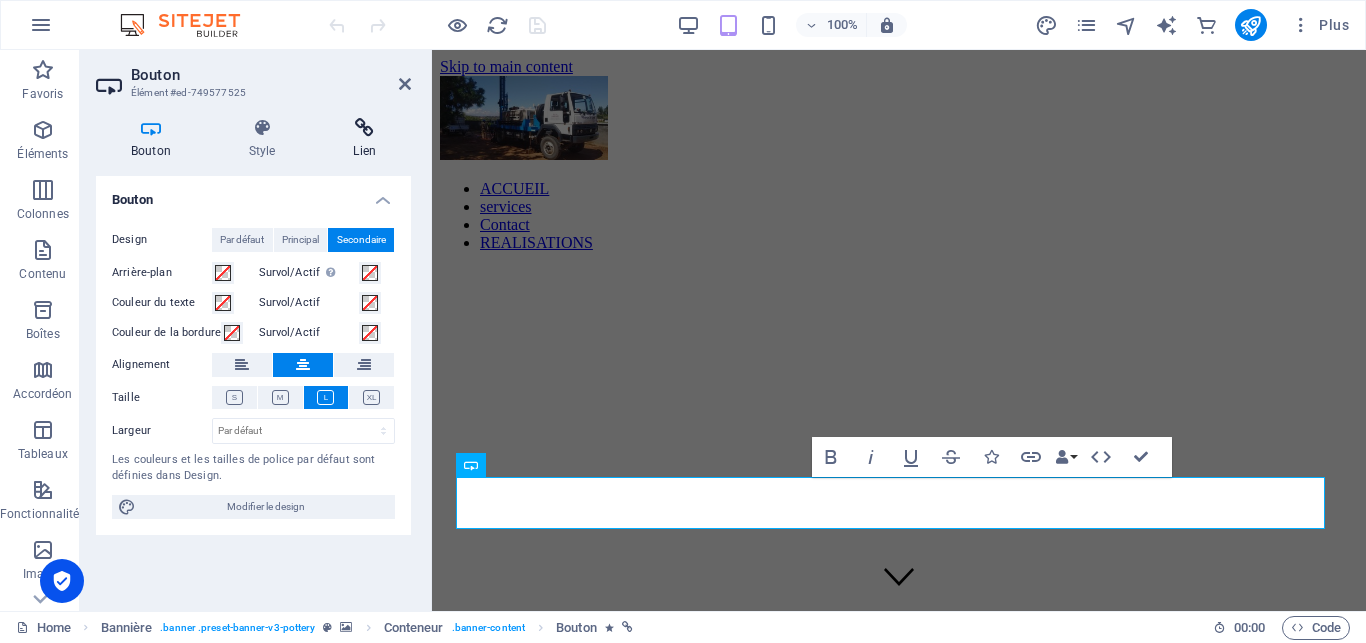 click at bounding box center (364, 128) 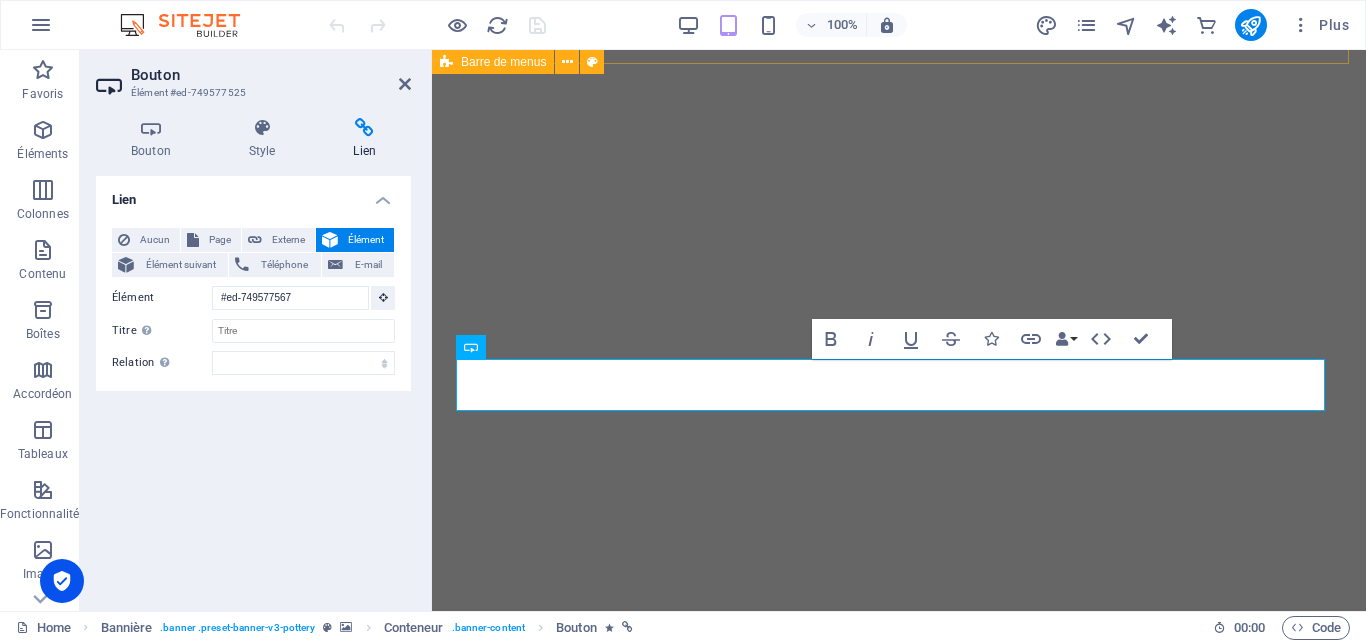 scroll, scrollTop: 0, scrollLeft: 0, axis: both 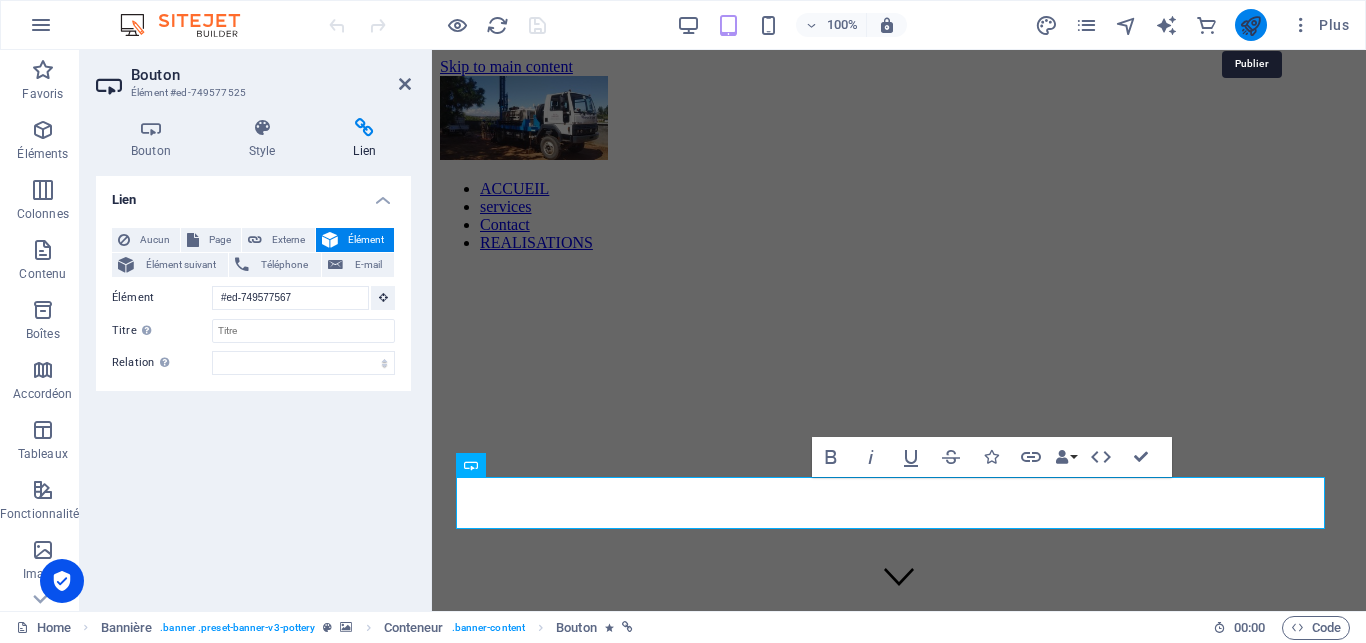 click at bounding box center [1250, 25] 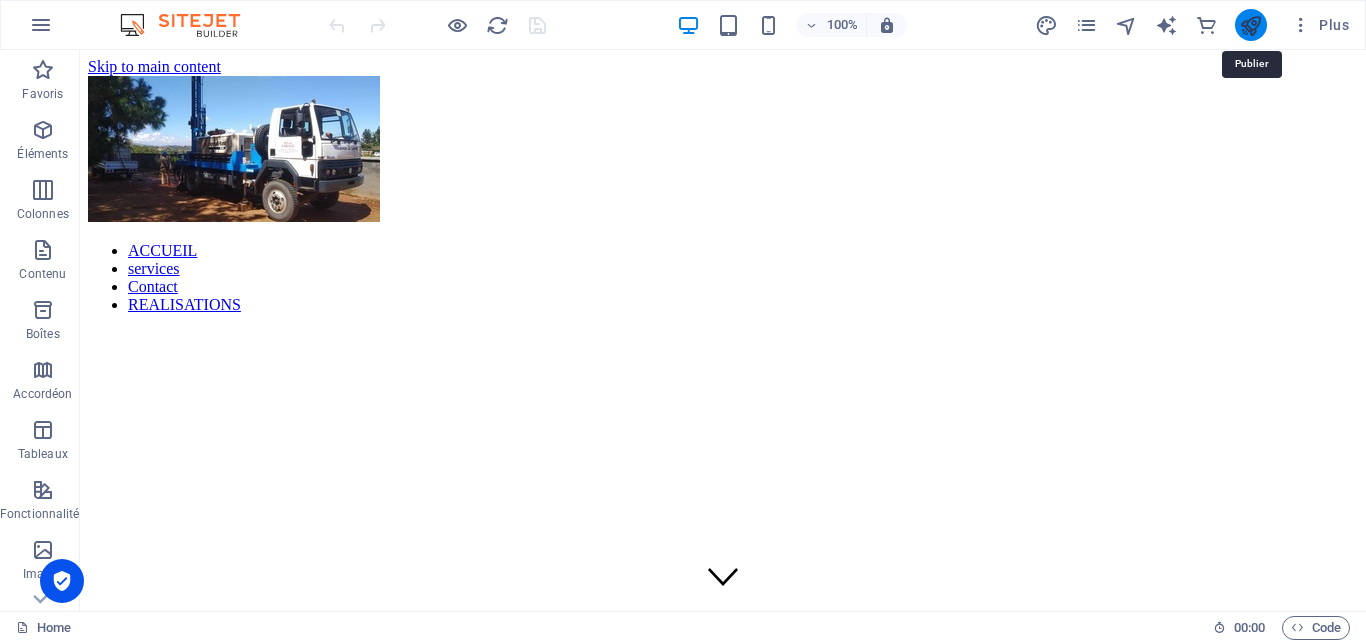 click at bounding box center (1250, 25) 